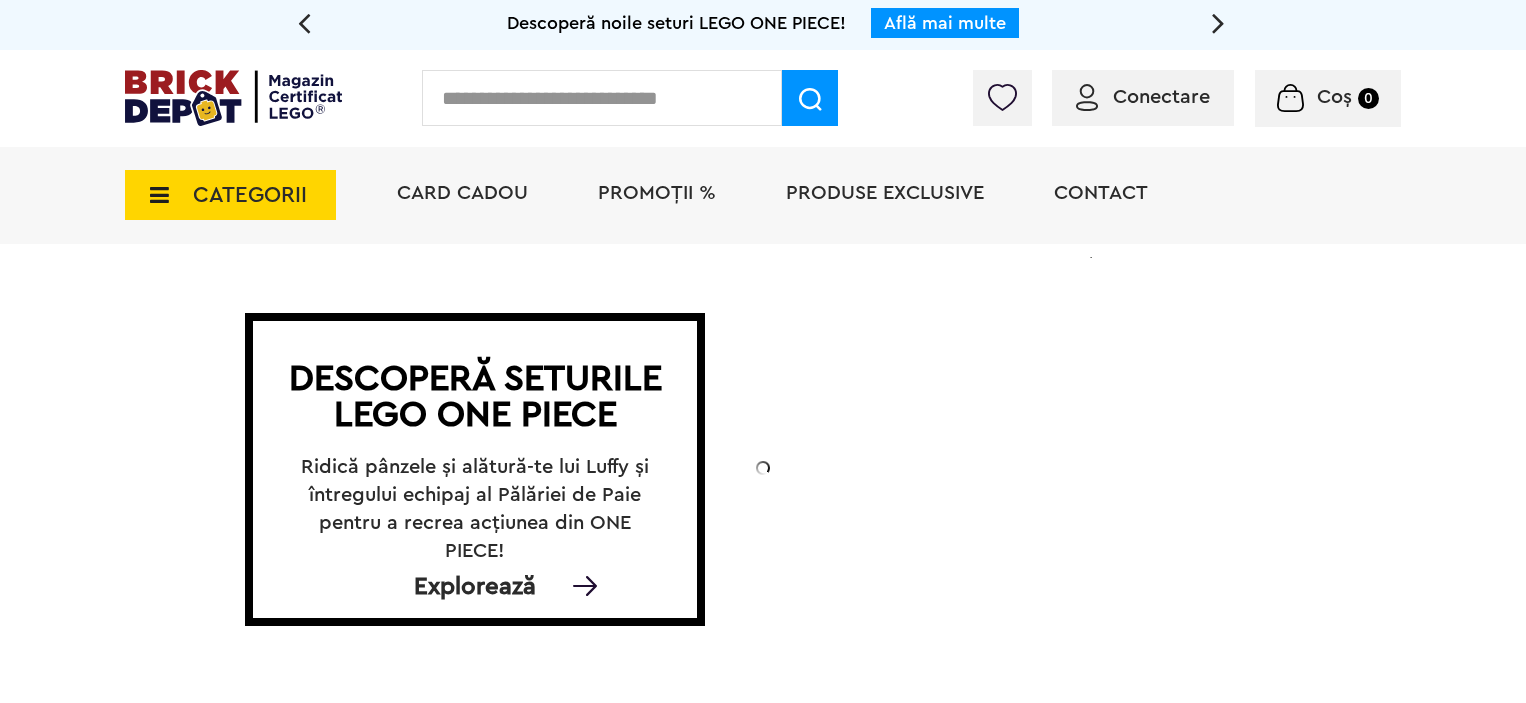 scroll, scrollTop: 0, scrollLeft: 0, axis: both 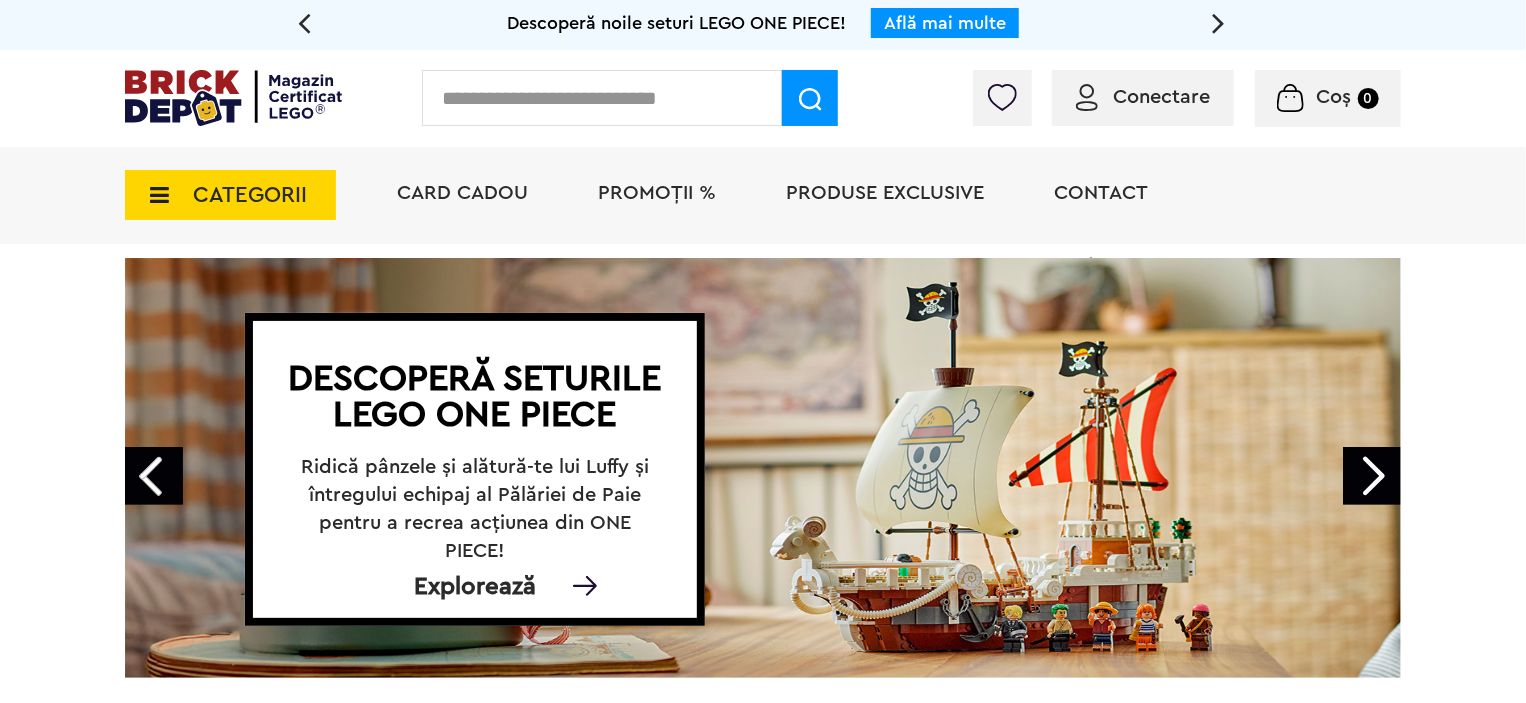 click on "Conectare" at bounding box center [1161, 97] 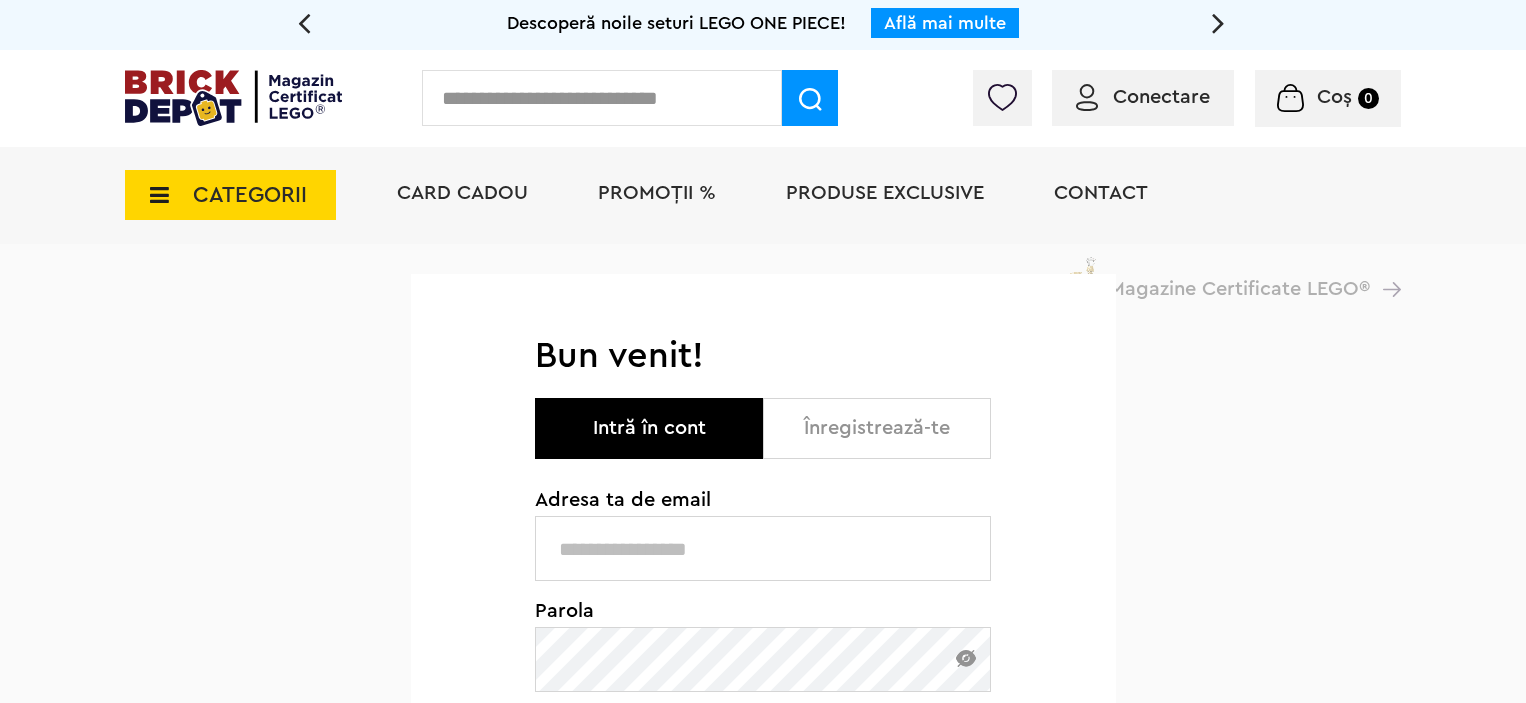 scroll, scrollTop: 0, scrollLeft: 0, axis: both 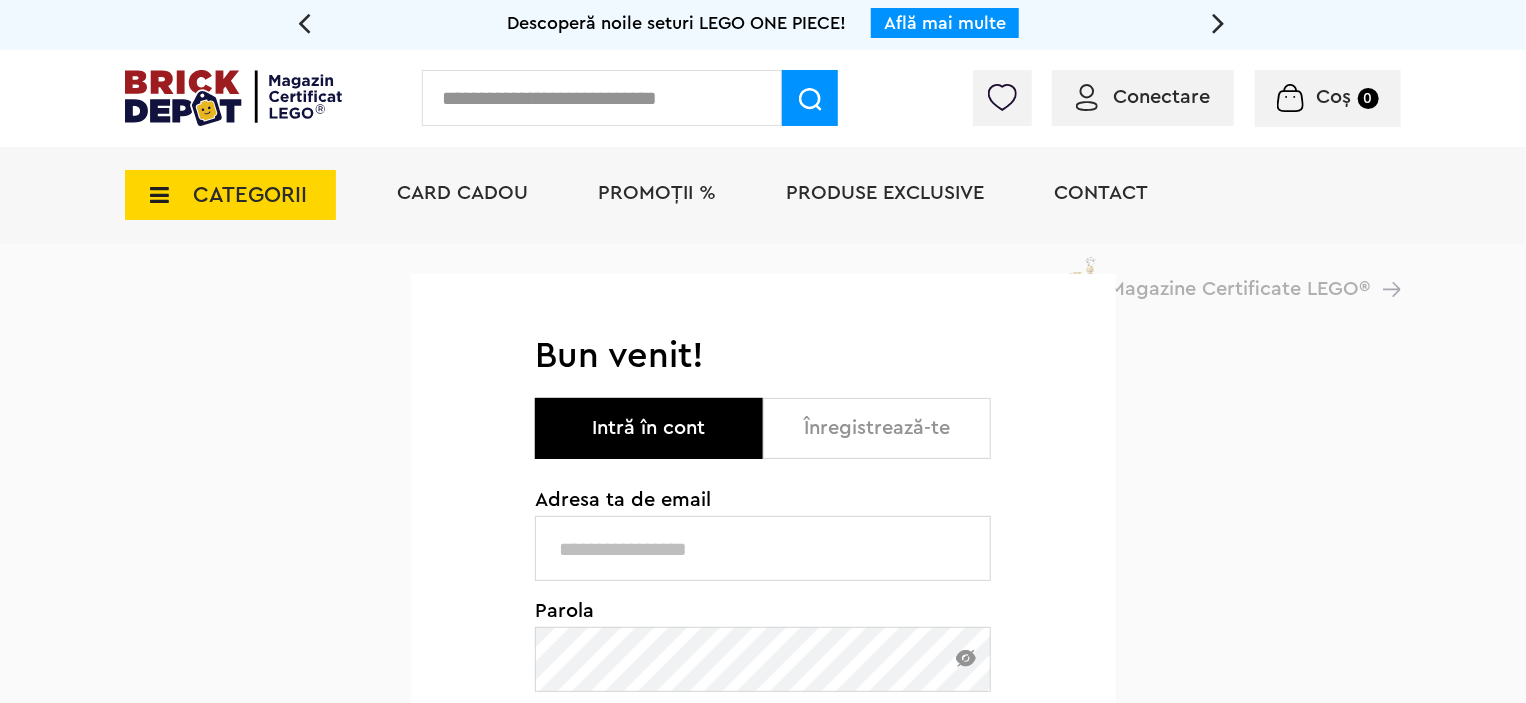click at bounding box center (763, 548) 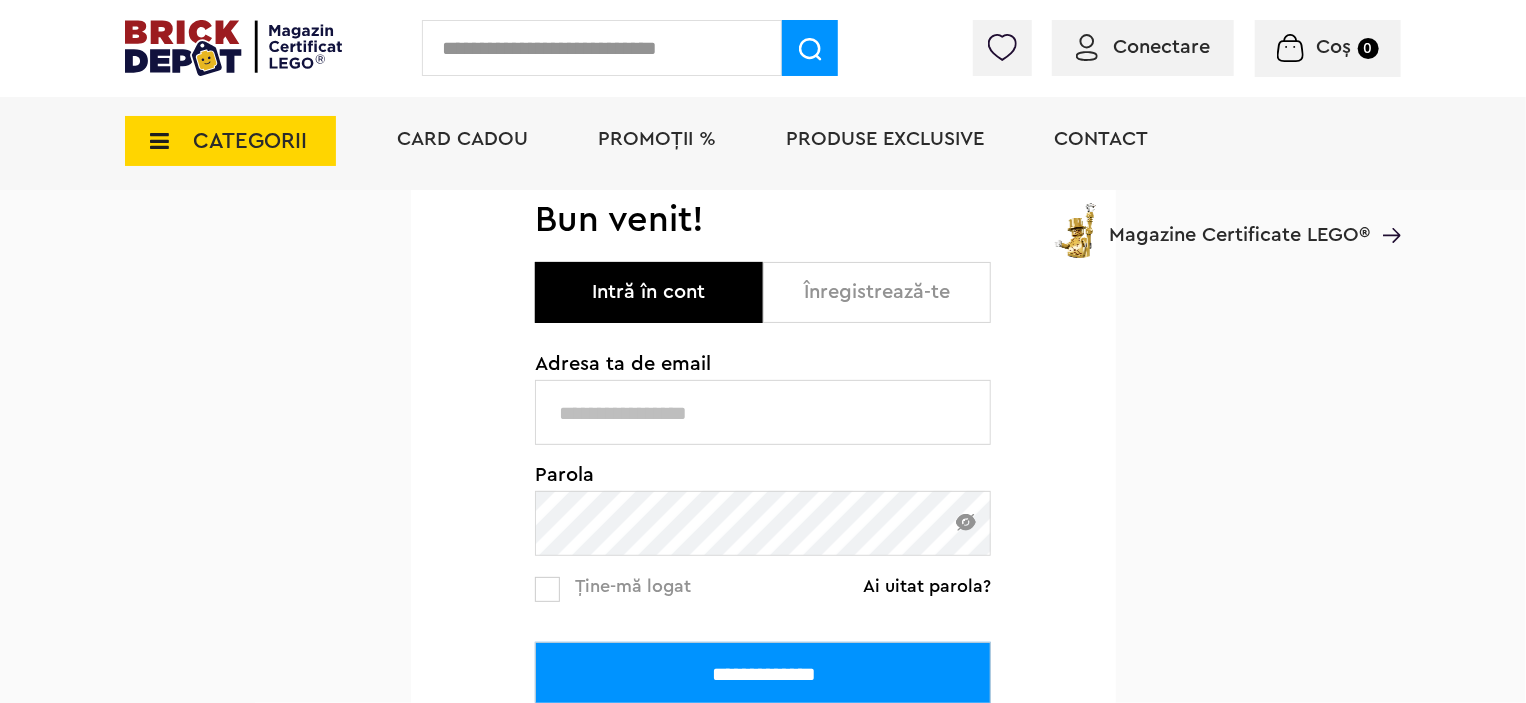 scroll, scrollTop: 200, scrollLeft: 0, axis: vertical 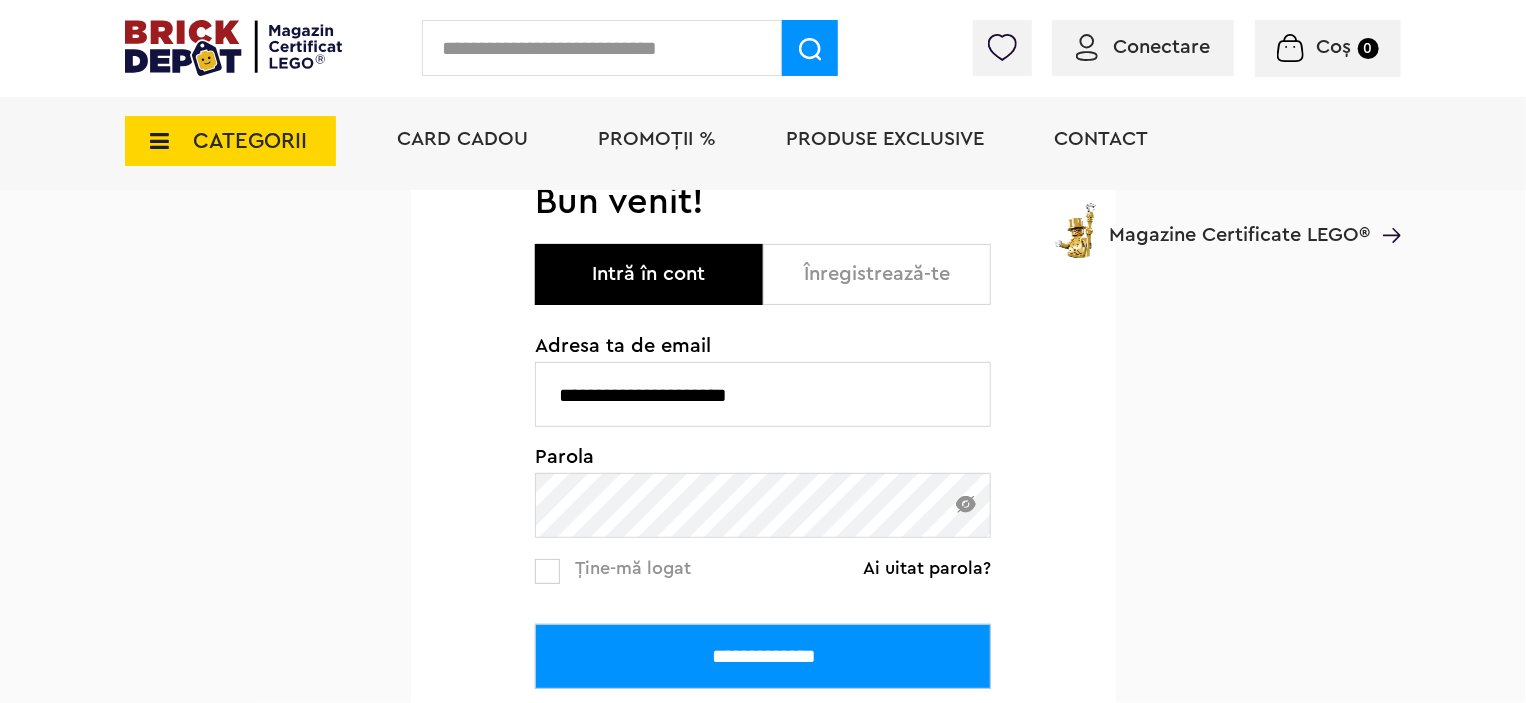 type on "**********" 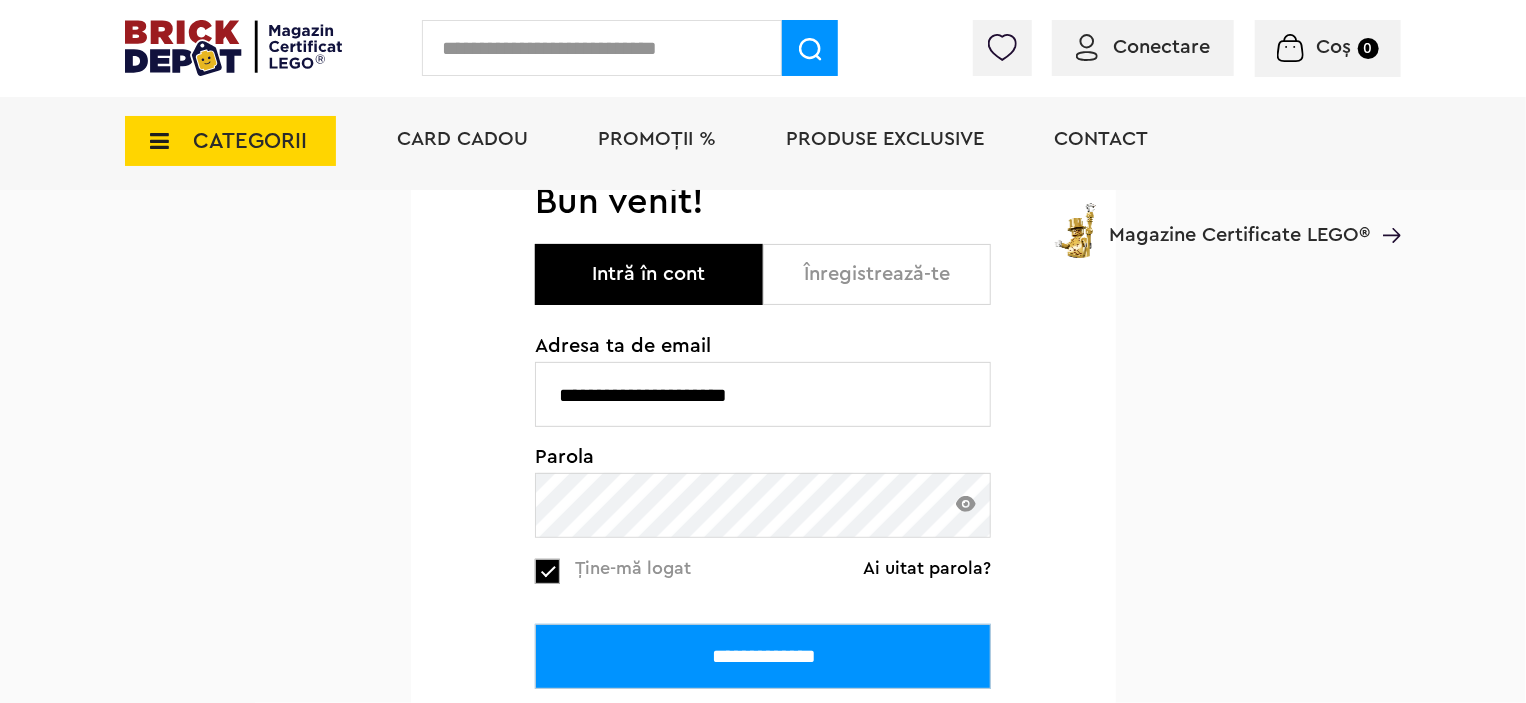 click on "**********" at bounding box center [763, 656] 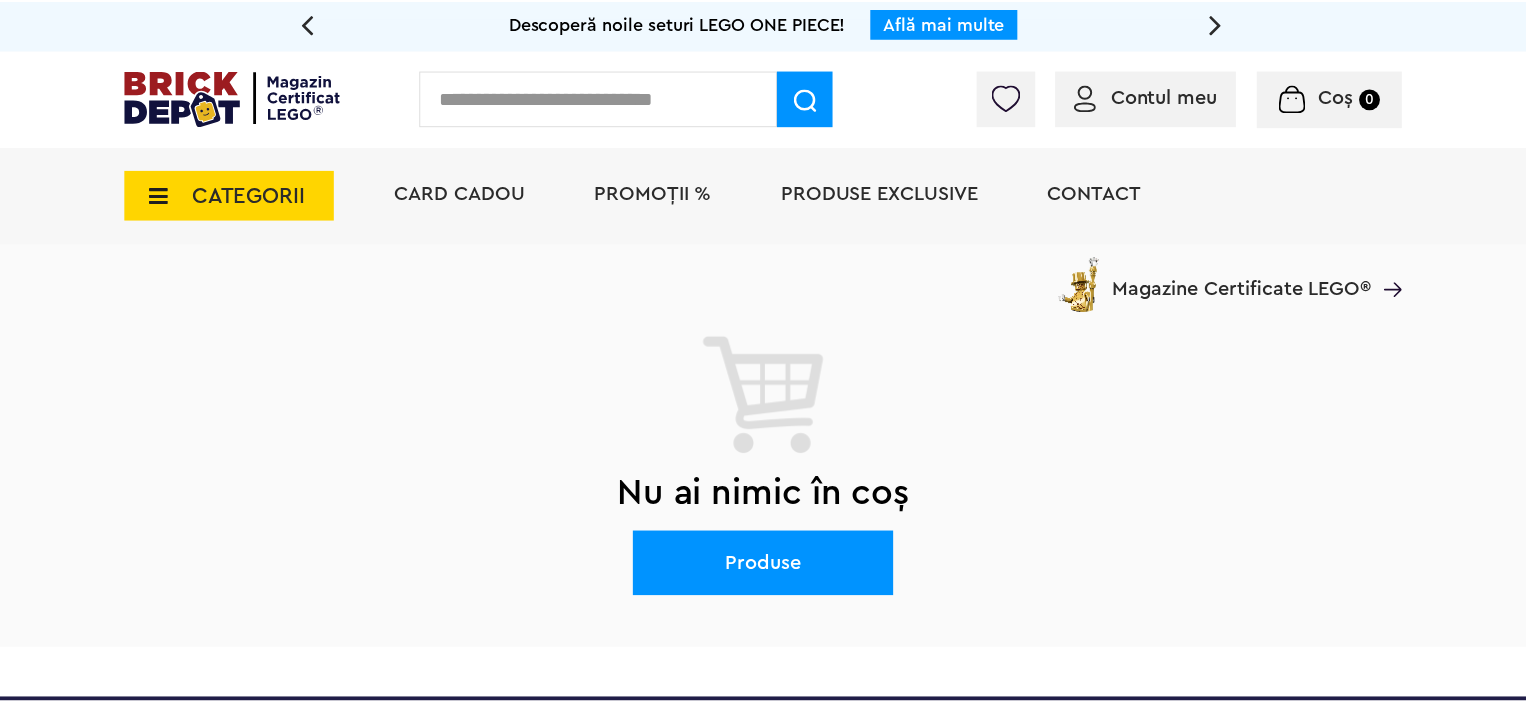 scroll, scrollTop: 0, scrollLeft: 0, axis: both 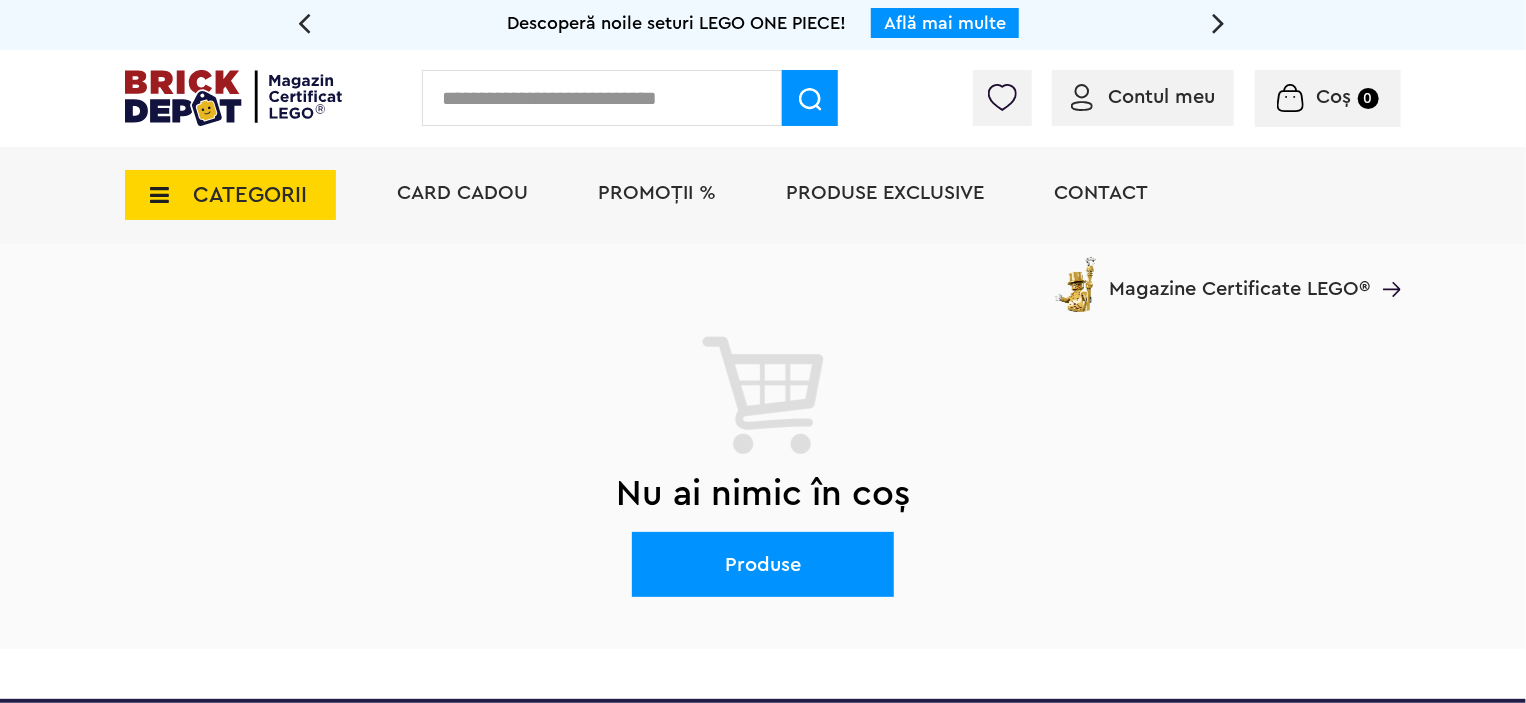 click on "CATEGORII" at bounding box center (250, 195) 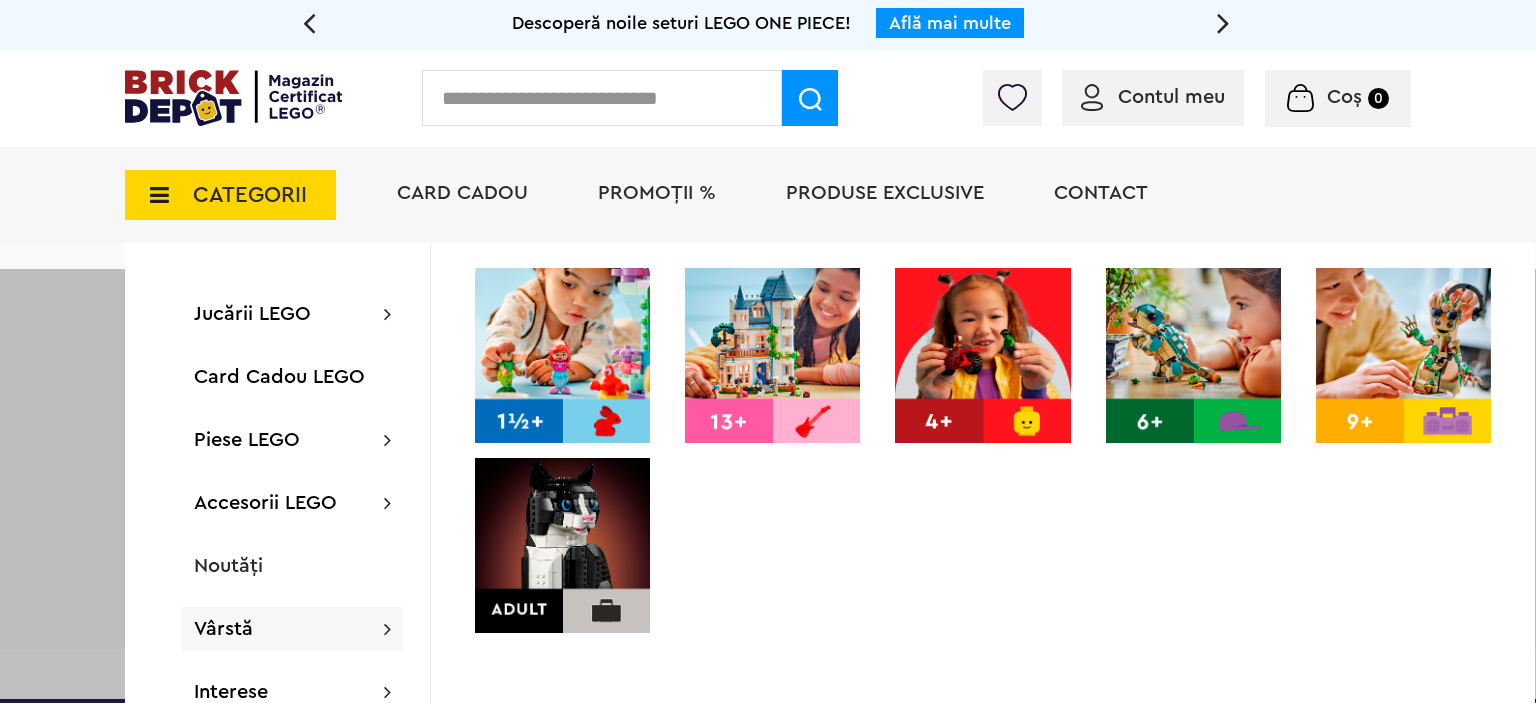 click at bounding box center (562, 545) 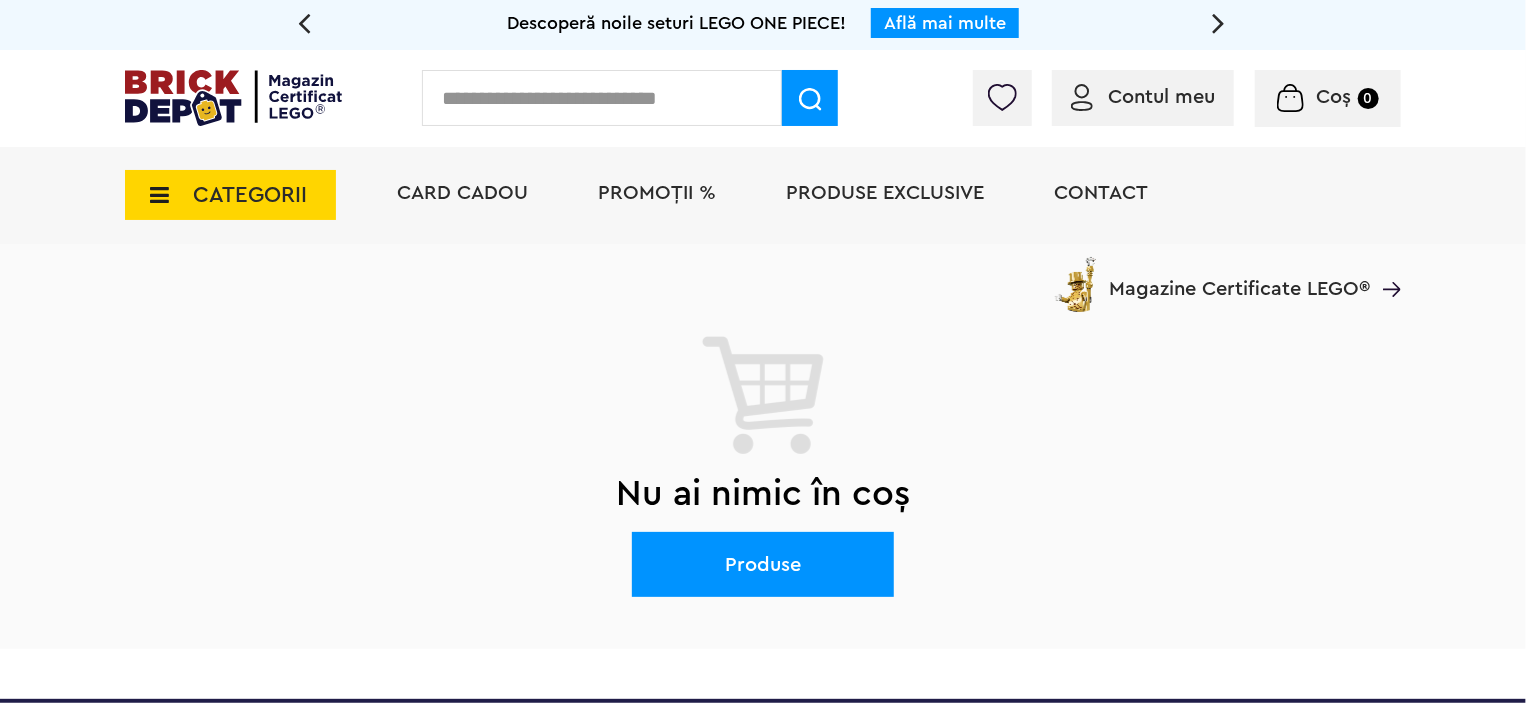 click on "CATEGORII" at bounding box center [230, 195] 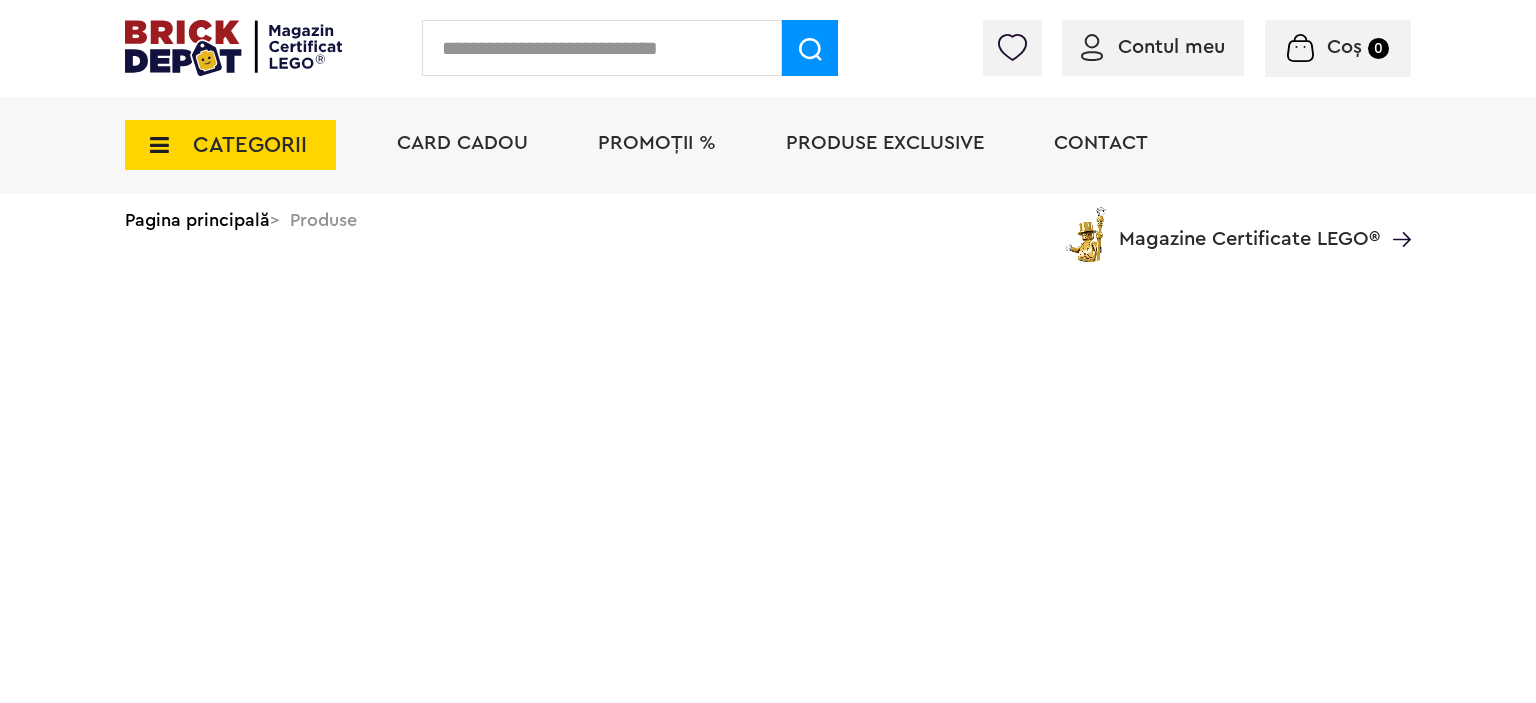 scroll, scrollTop: 0, scrollLeft: 0, axis: both 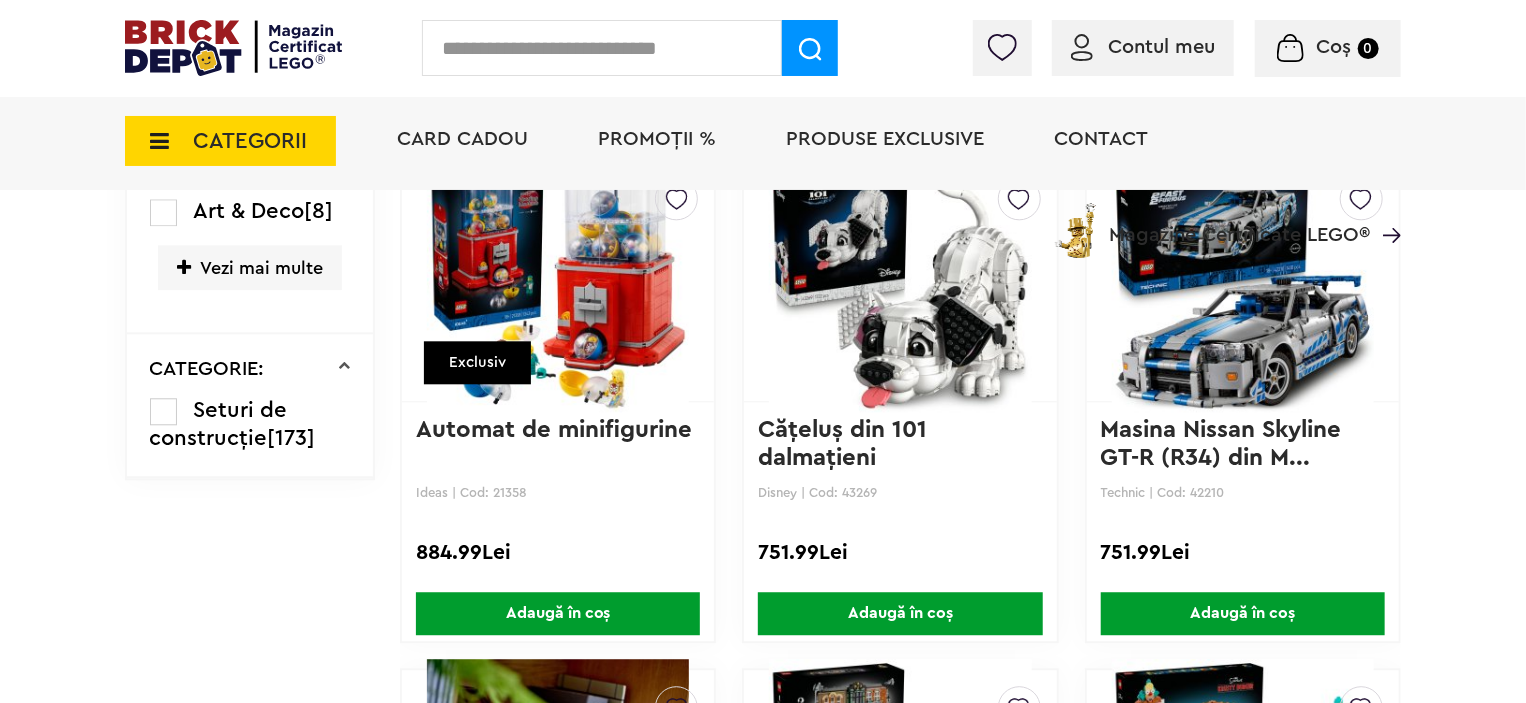 click on "Adaugă în coș" at bounding box center (558, 613) 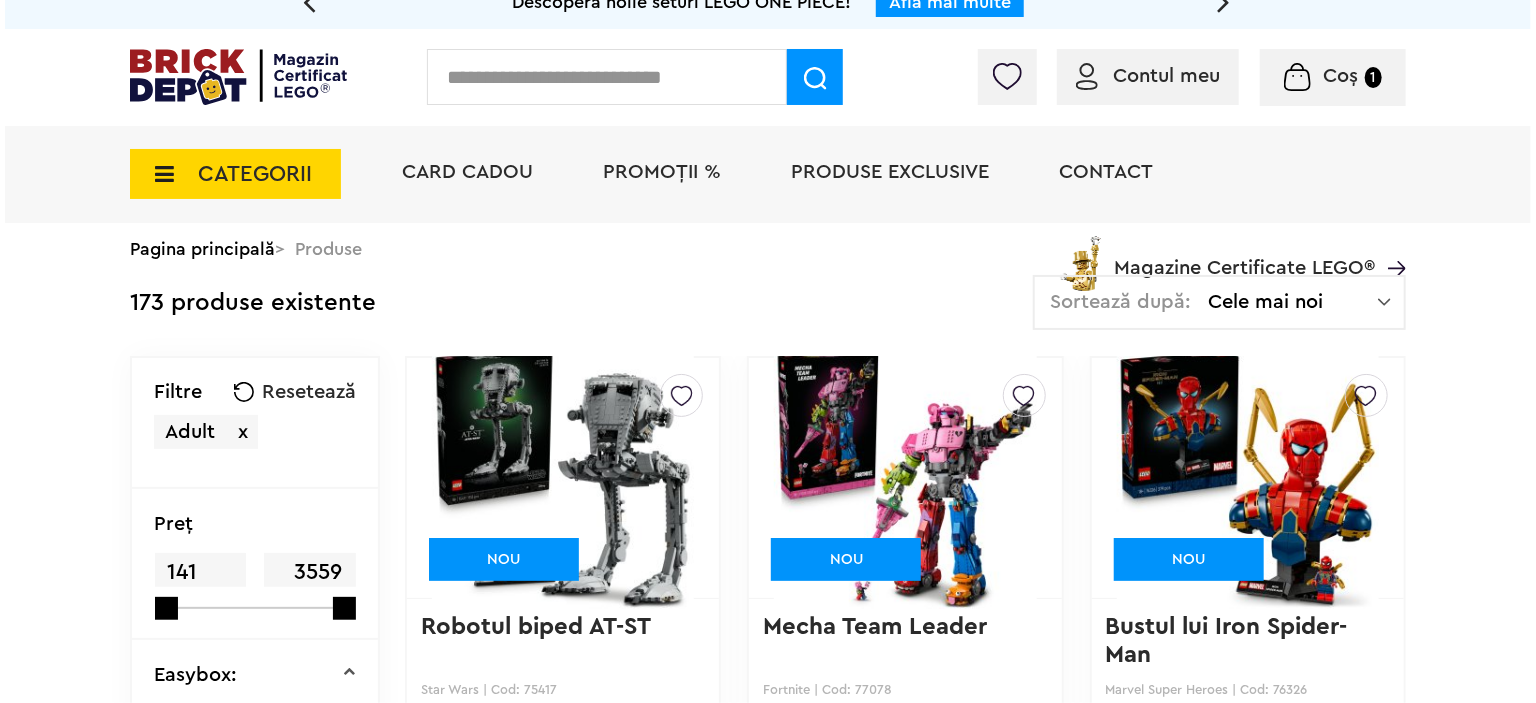 scroll, scrollTop: 0, scrollLeft: 0, axis: both 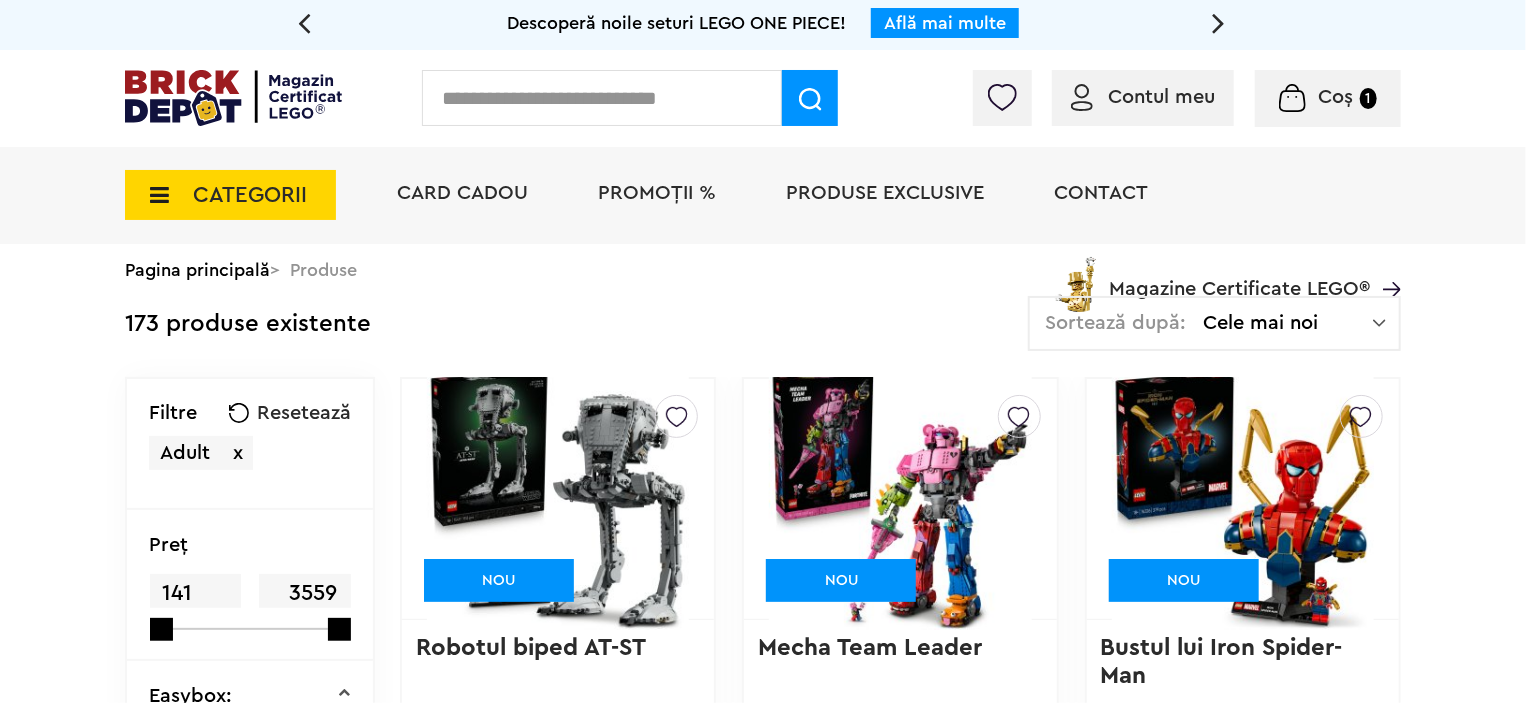 click at bounding box center [602, 98] 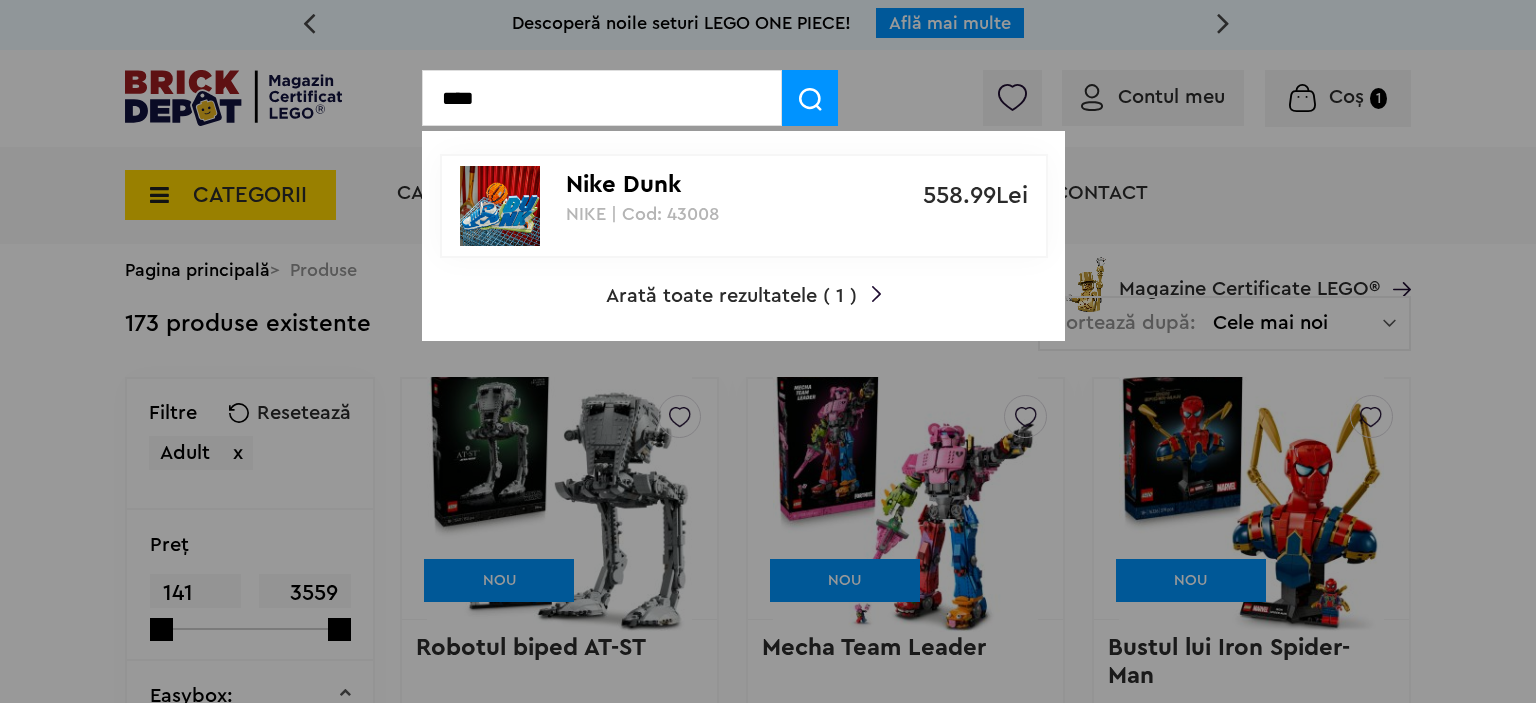 type on "****" 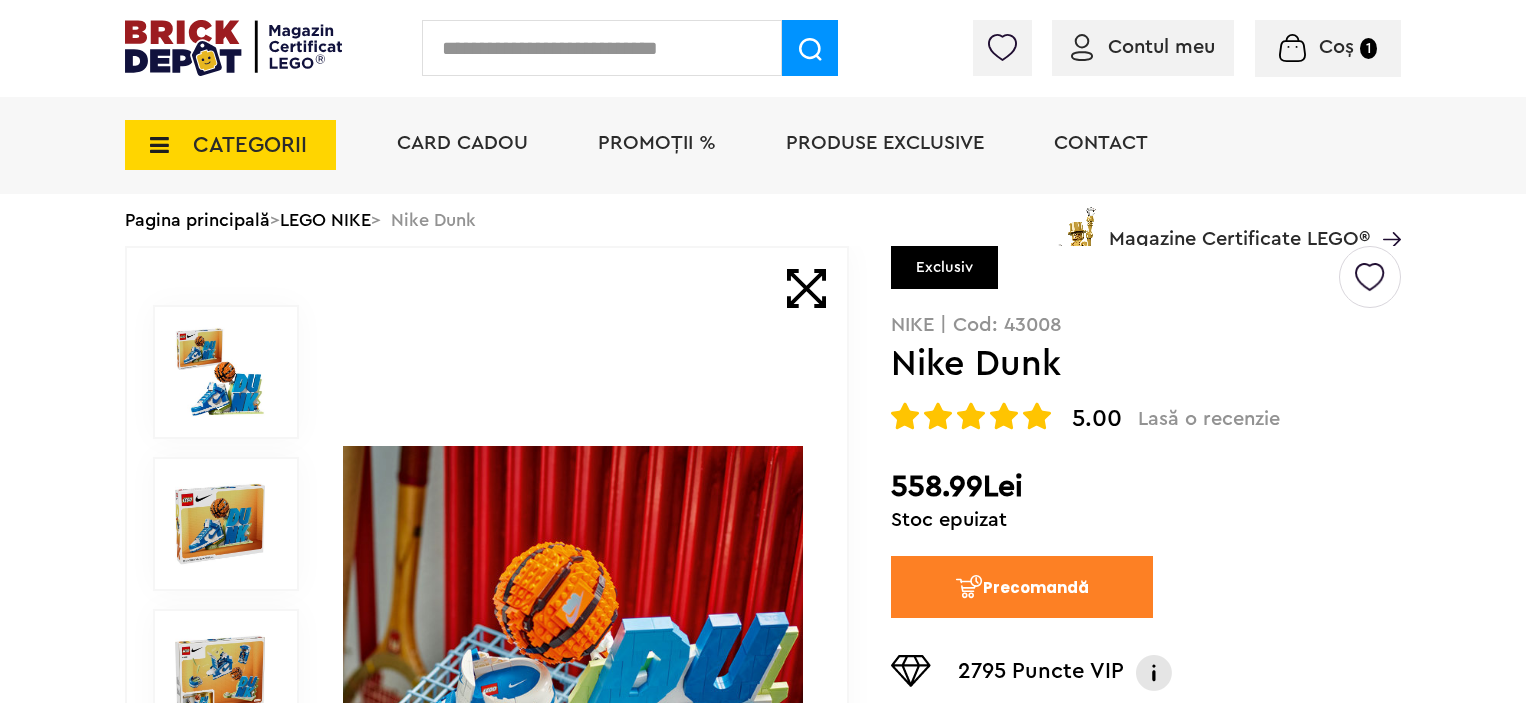 scroll, scrollTop: 0, scrollLeft: 0, axis: both 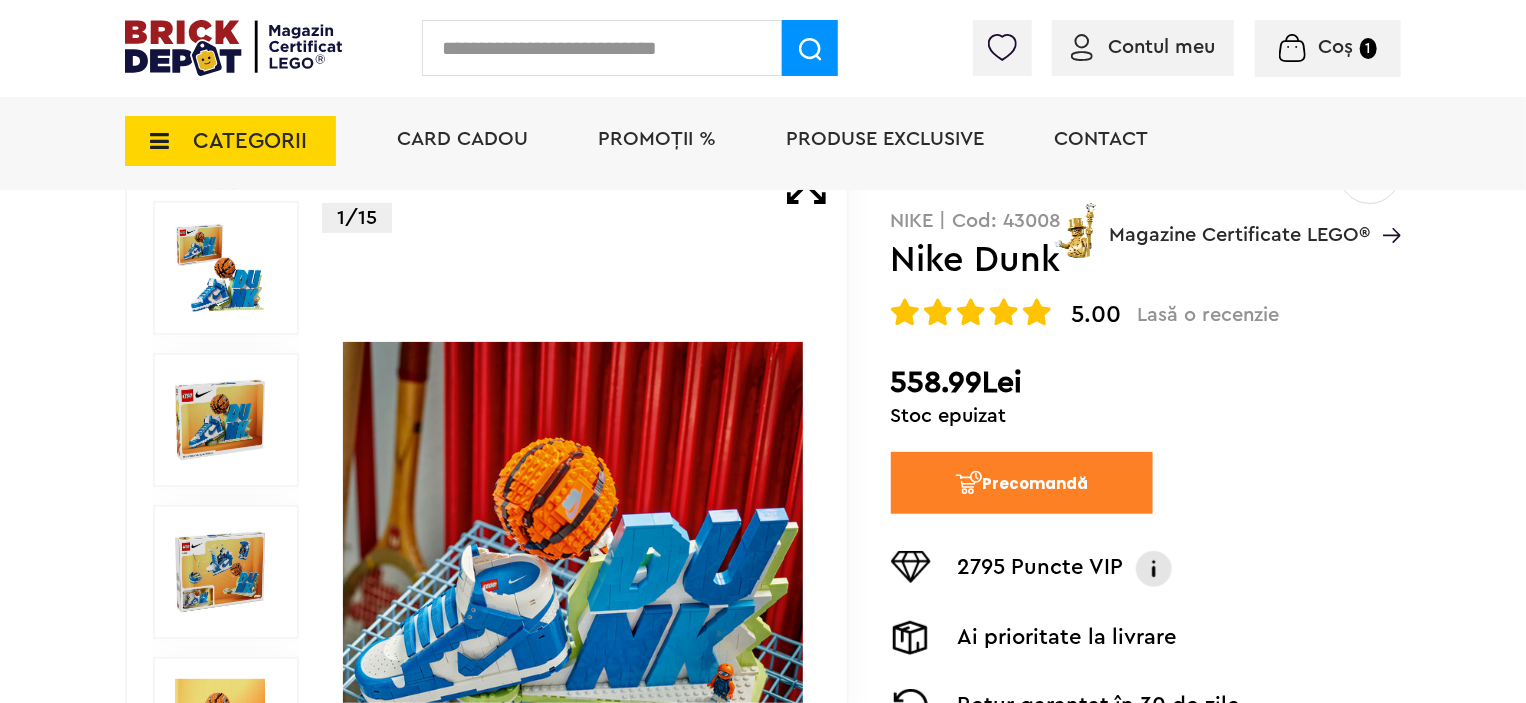 click on "Precomandă" at bounding box center (1022, 483) 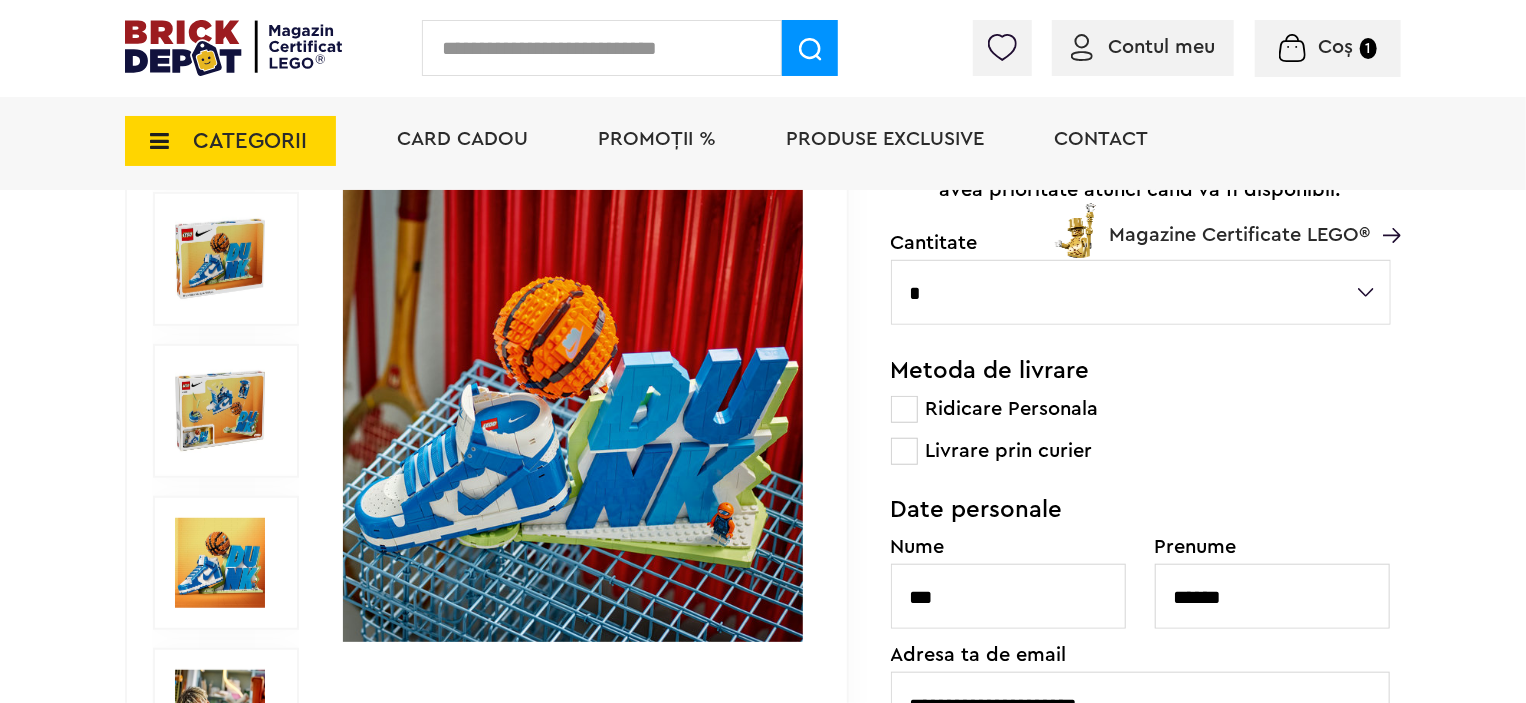 scroll, scrollTop: 600, scrollLeft: 0, axis: vertical 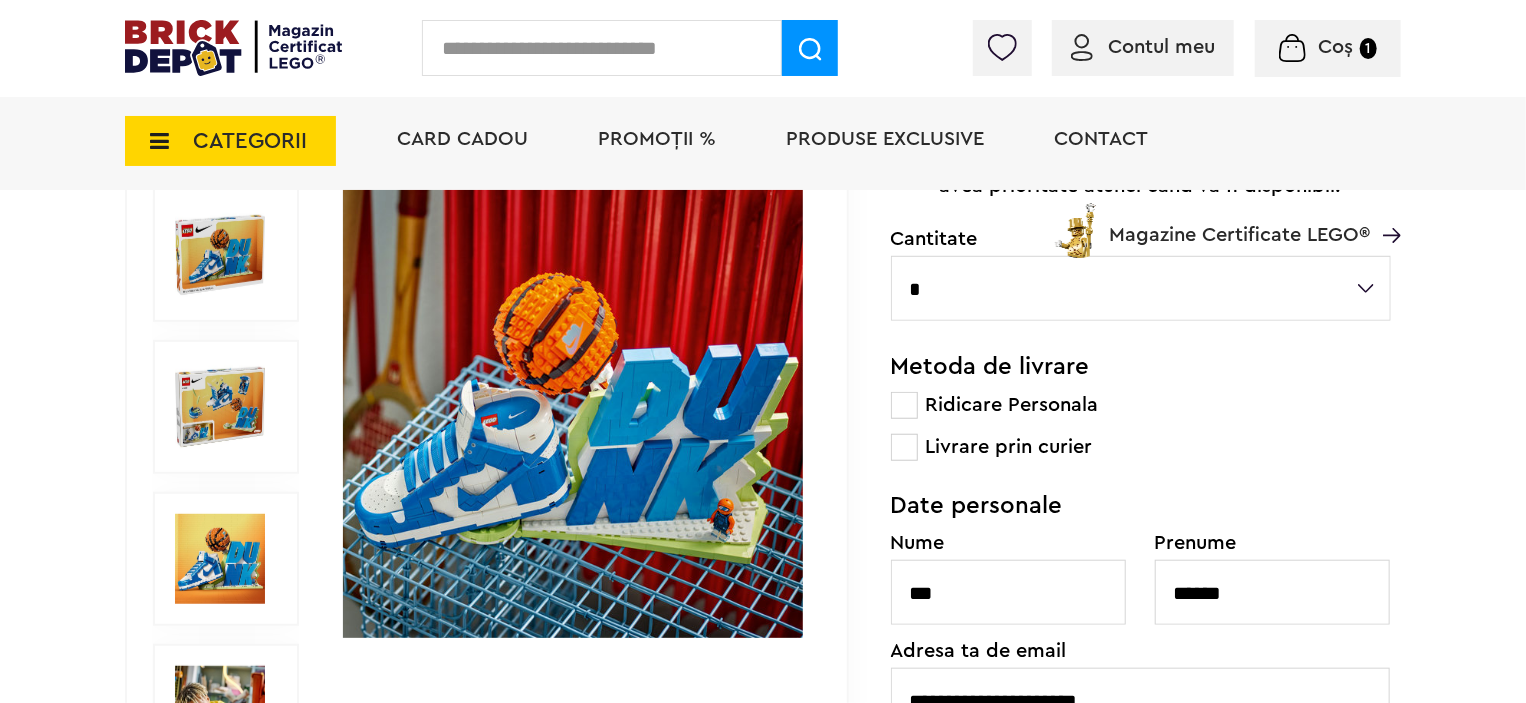 click at bounding box center (904, 447) 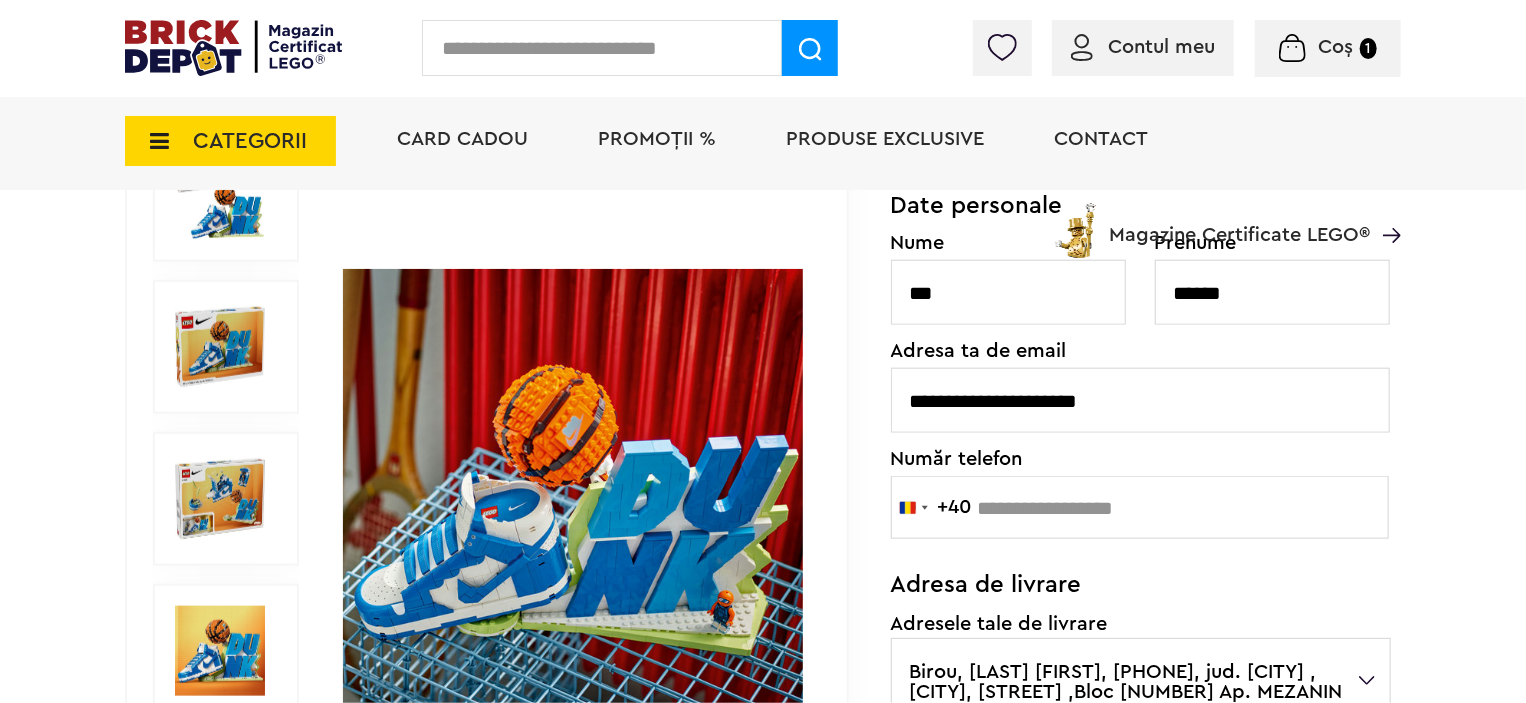 scroll, scrollTop: 1000, scrollLeft: 0, axis: vertical 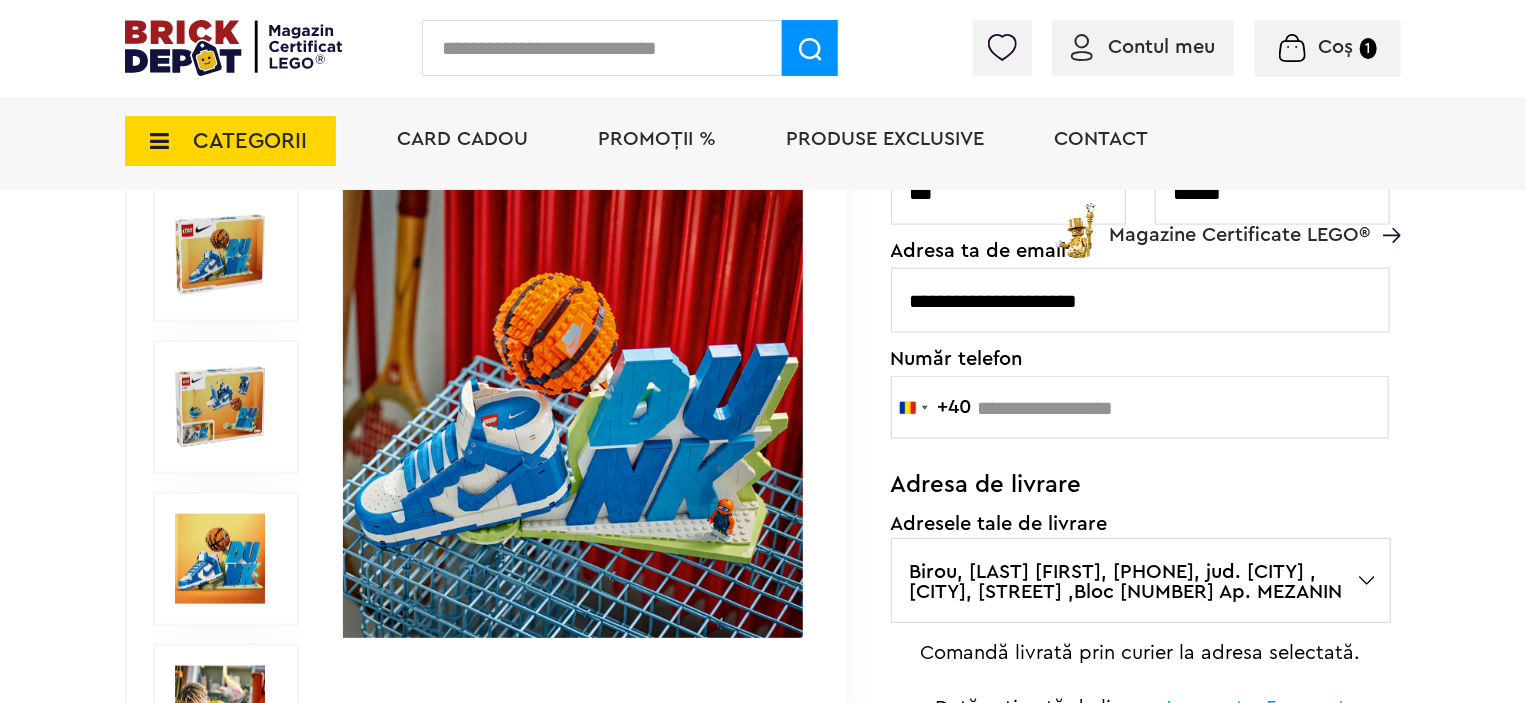 click at bounding box center [1140, 407] 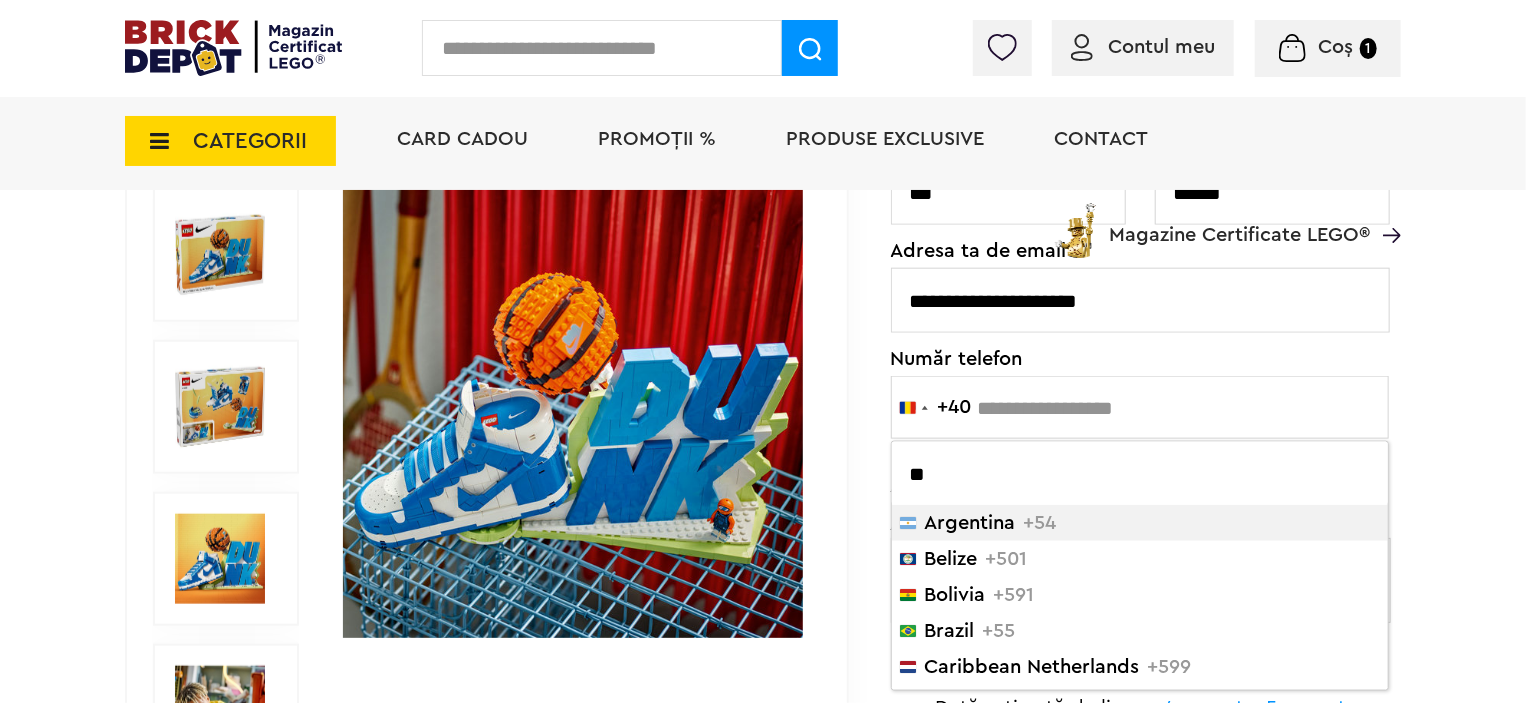 type on "*" 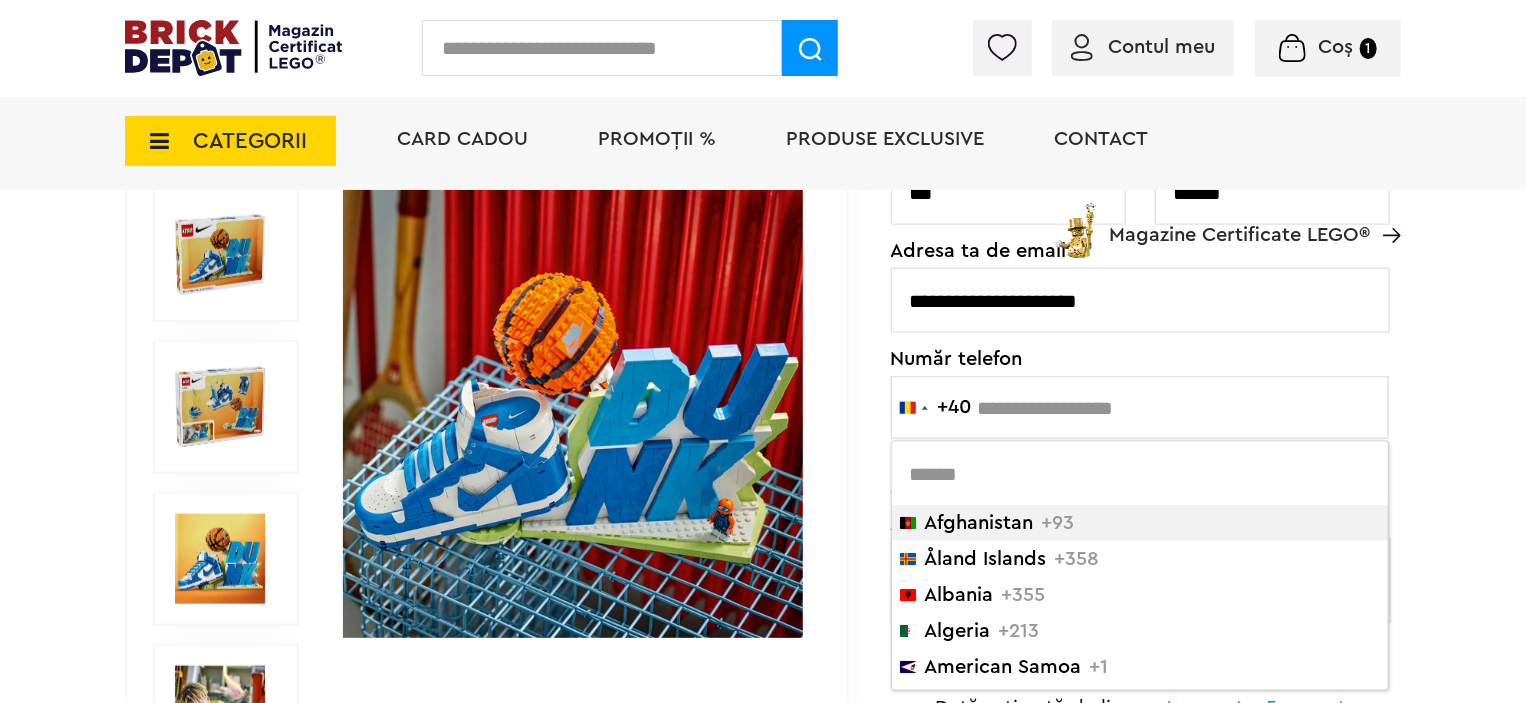 type 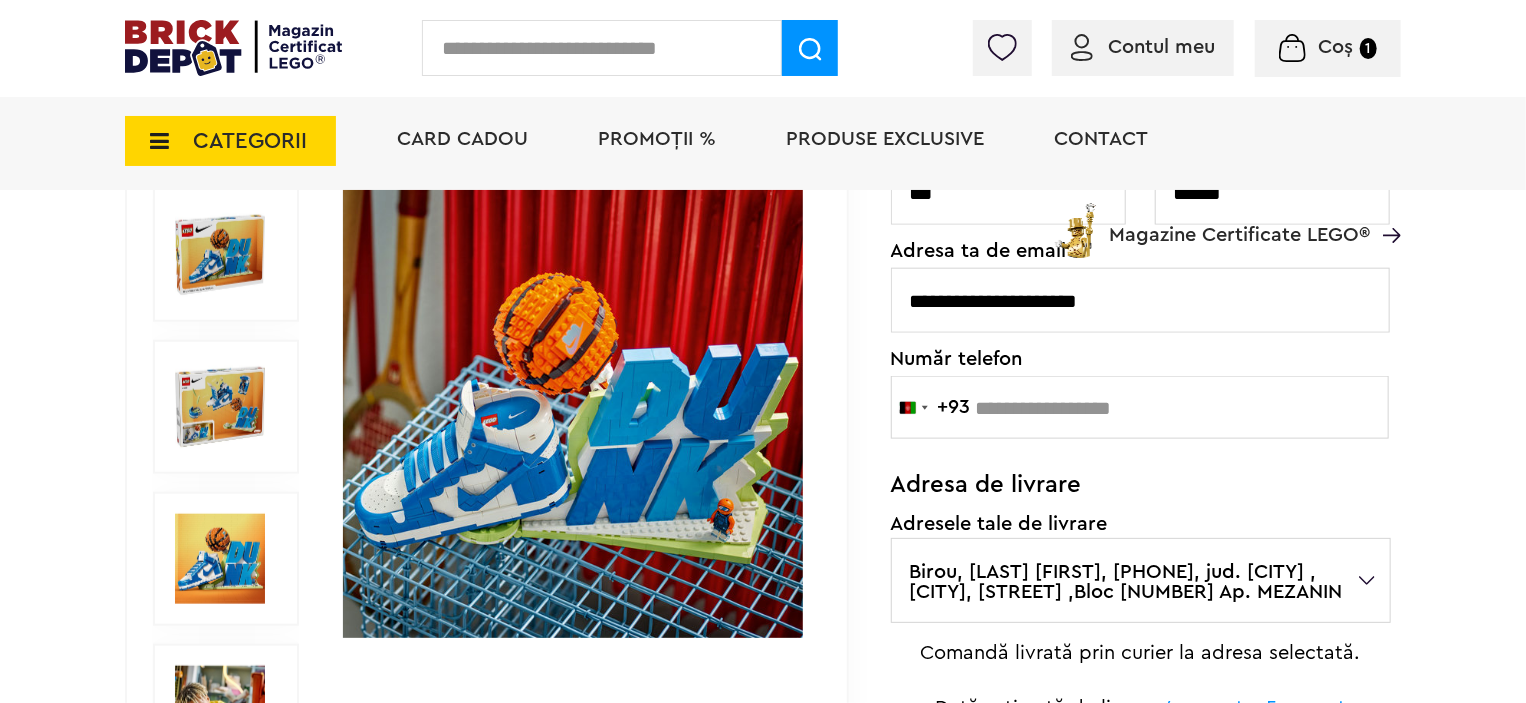 drag, startPoint x: 1092, startPoint y: 400, endPoint x: 935, endPoint y: 403, distance: 157.02866 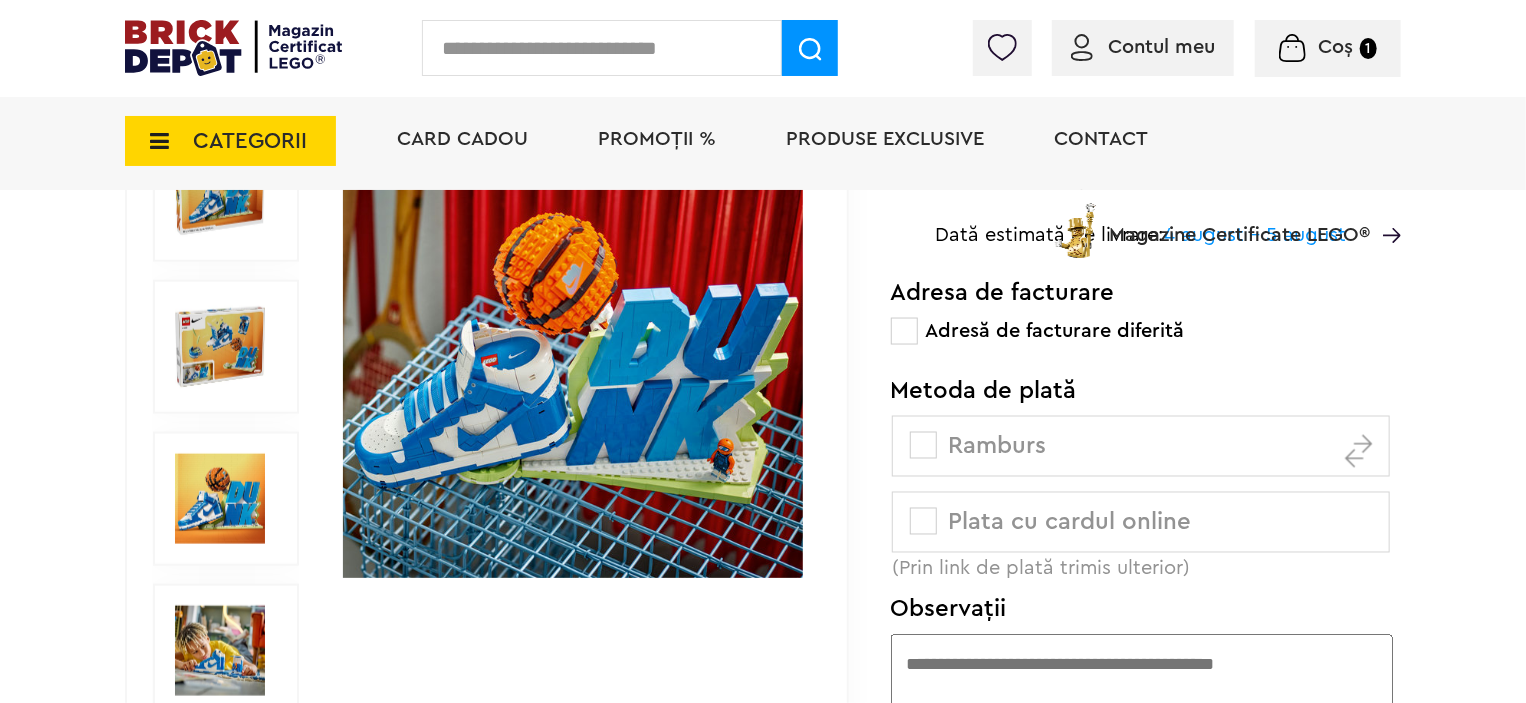 scroll, scrollTop: 1500, scrollLeft: 0, axis: vertical 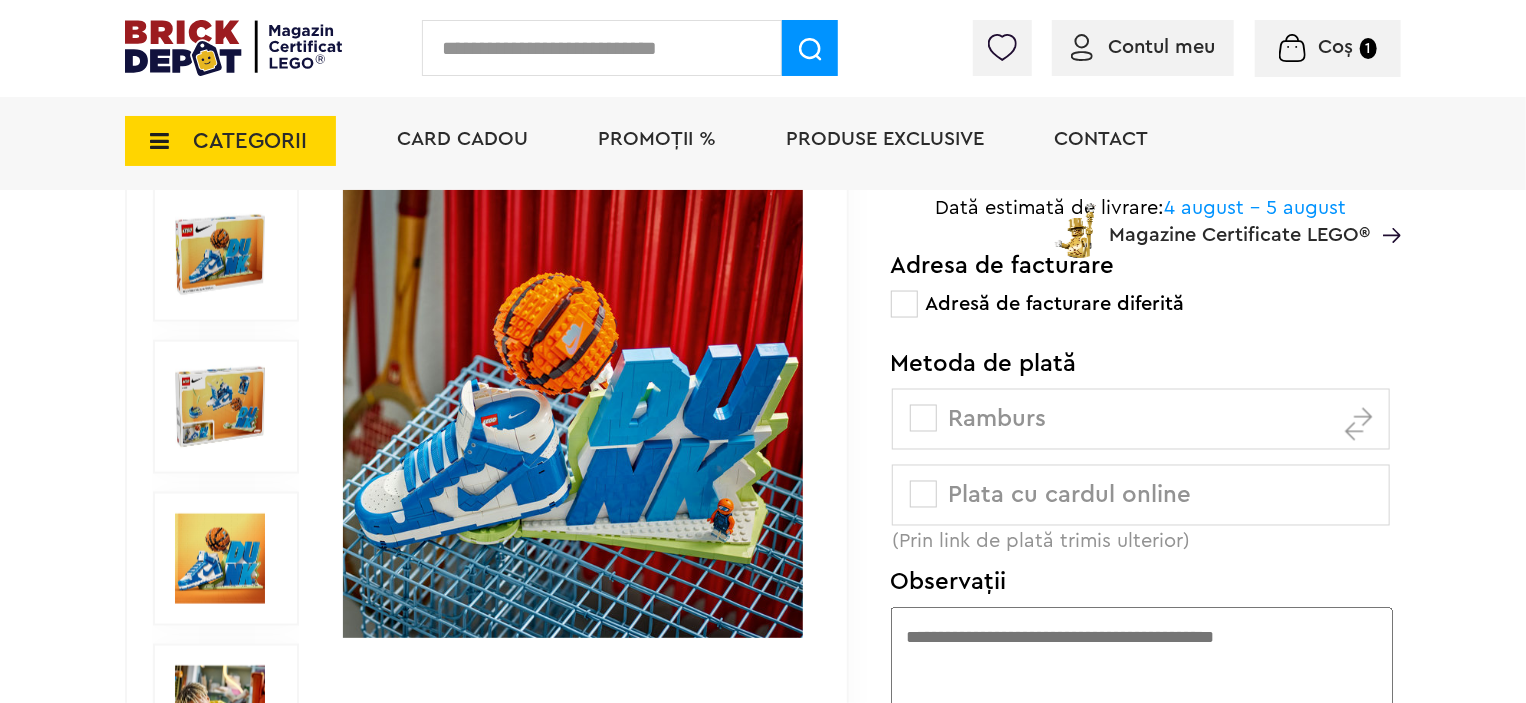click at bounding box center [923, 418] 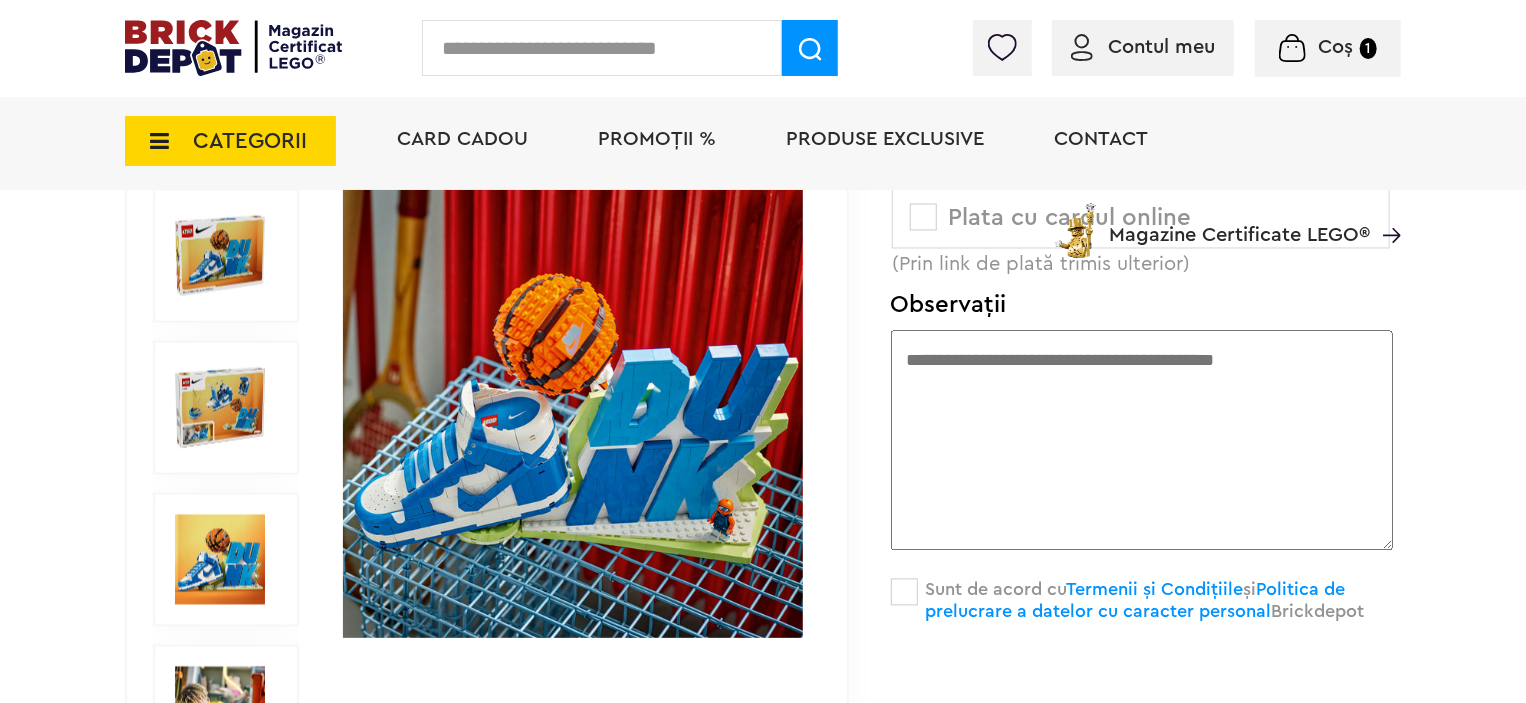 scroll, scrollTop: 1900, scrollLeft: 0, axis: vertical 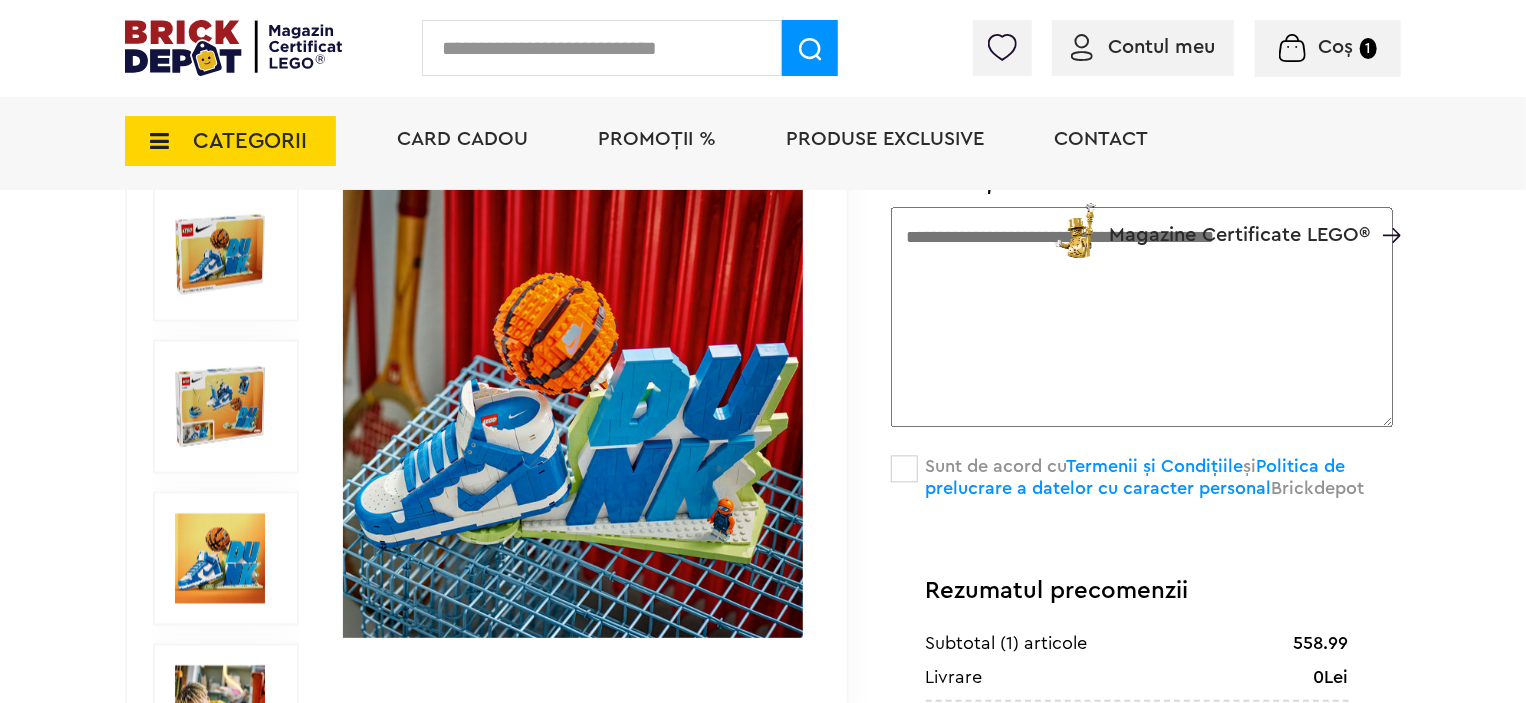 click on "Sunt de acord cu   Termenii și Condițiile  și  Politica de prelucrare a datelor cu caracter personal  Brickdepot" at bounding box center [1141, 478] 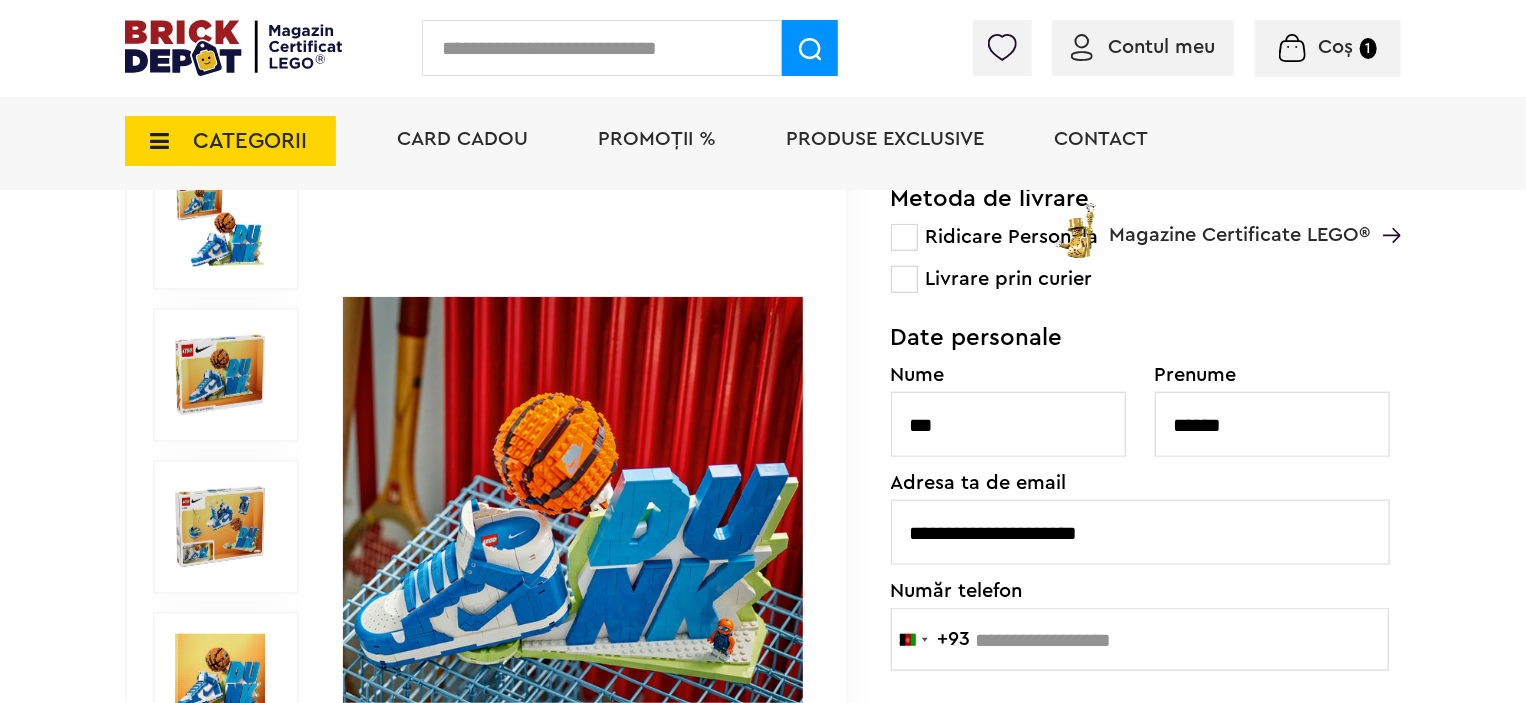scroll, scrollTop: 900, scrollLeft: 0, axis: vertical 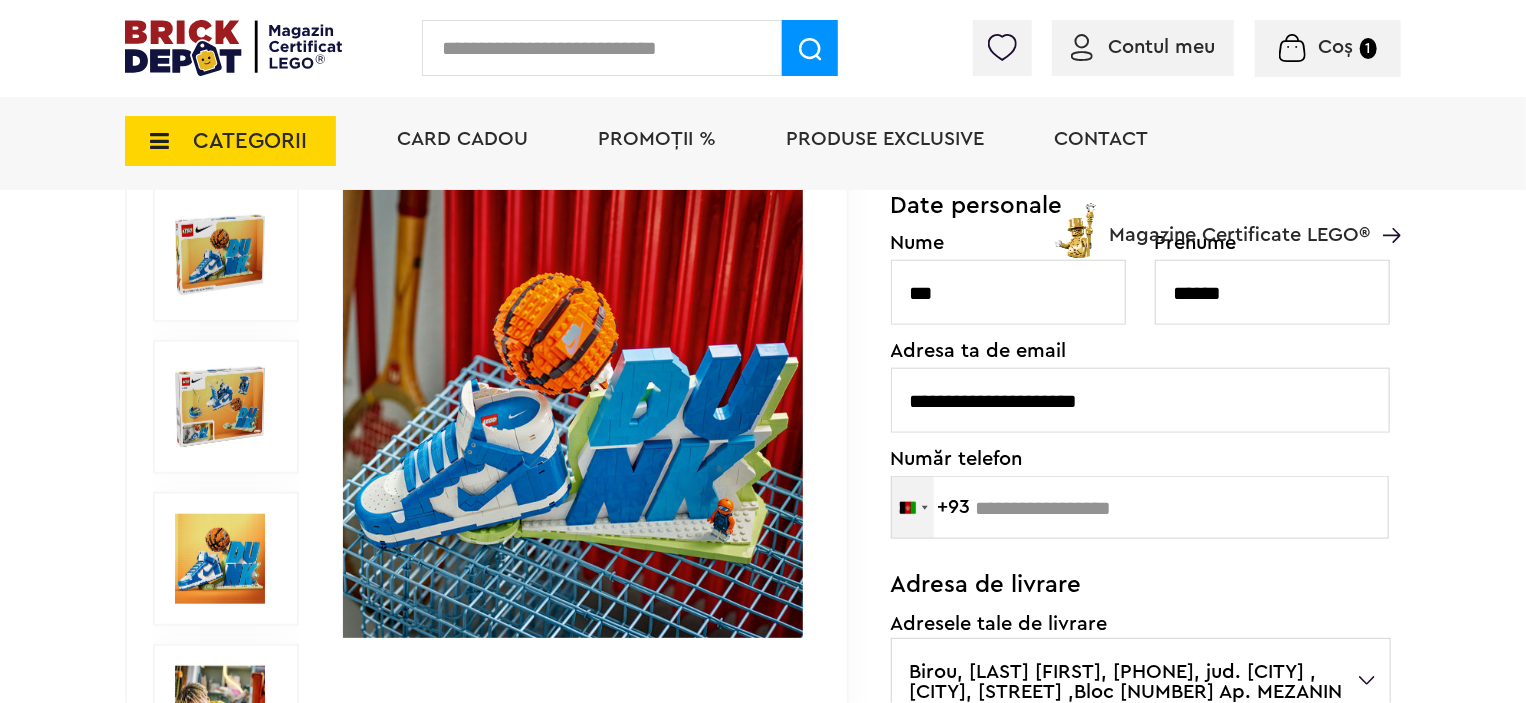 click on "Afghanistan +93" at bounding box center [913, 507] 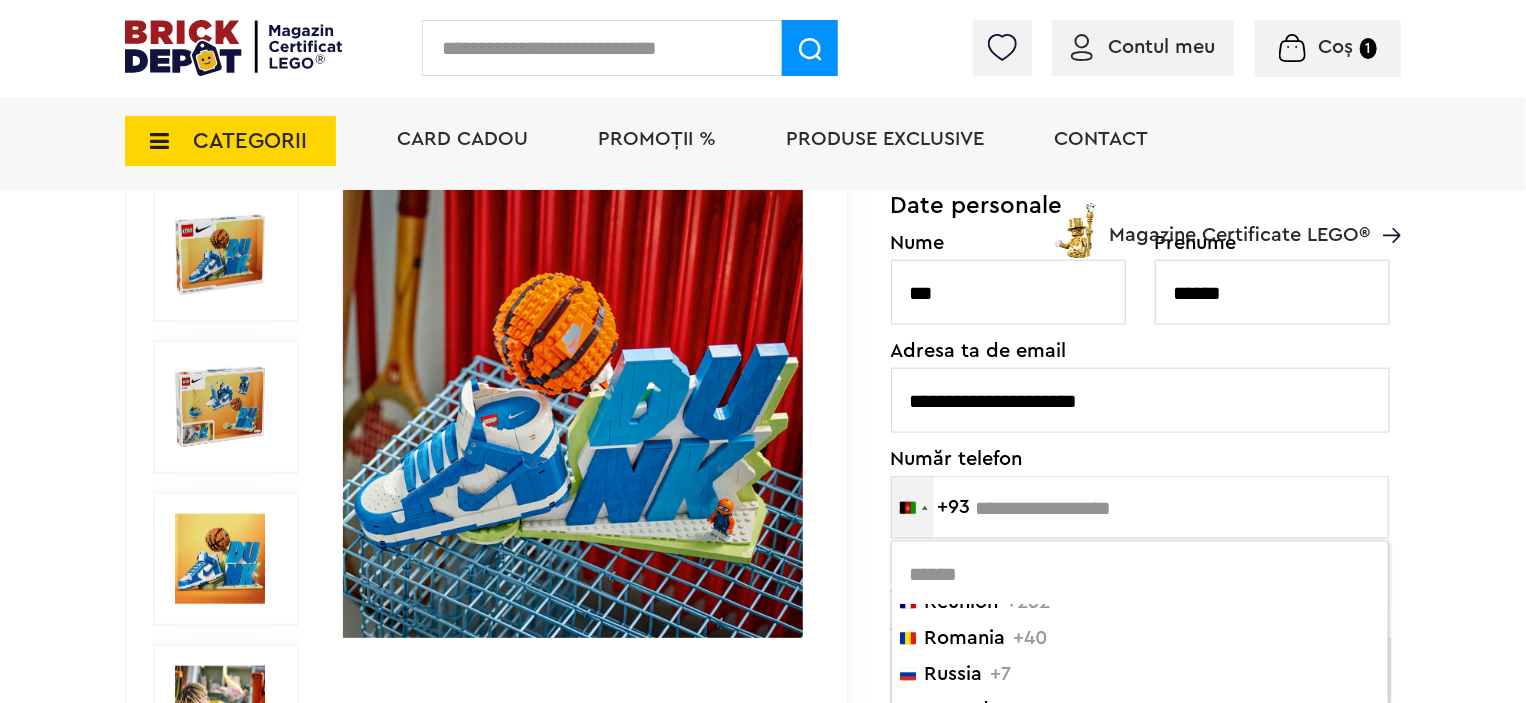 scroll, scrollTop: 6400, scrollLeft: 0, axis: vertical 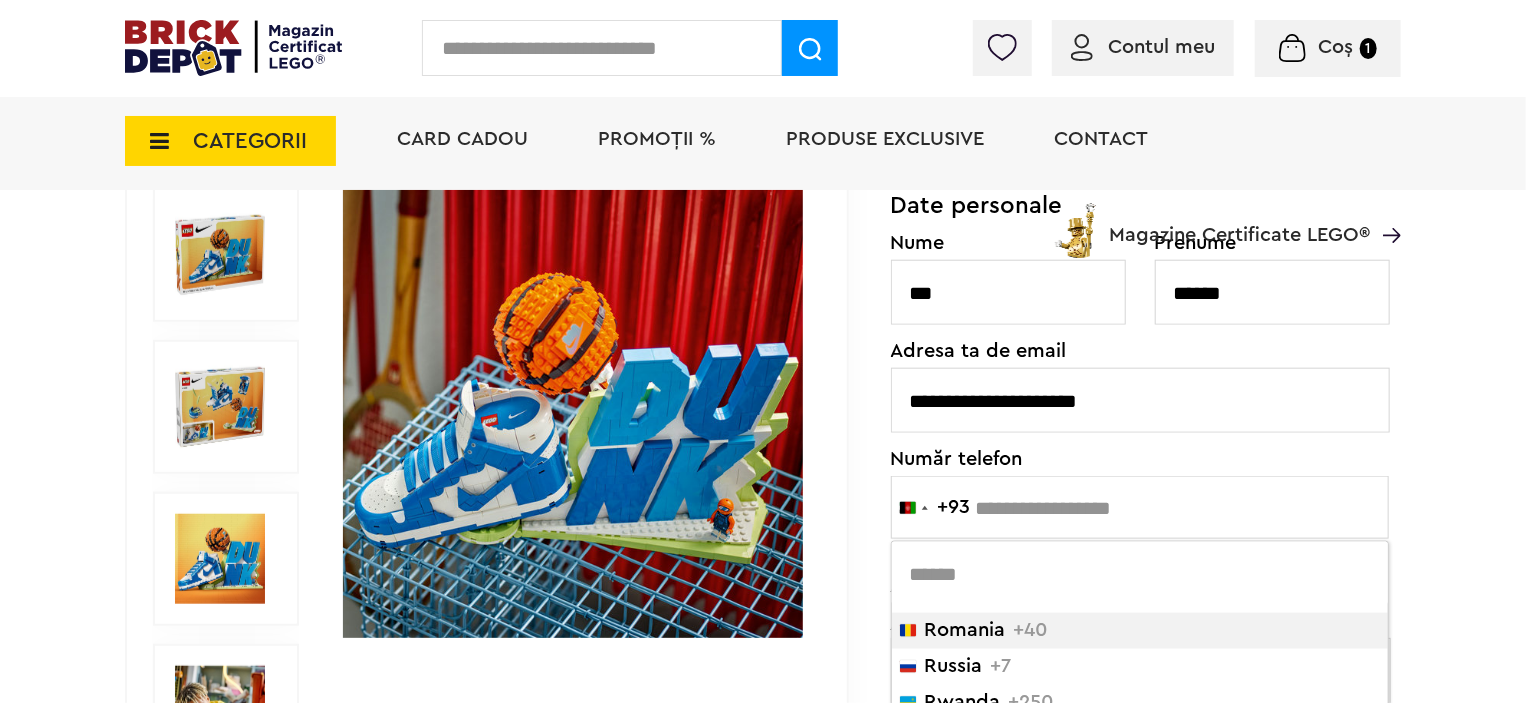 click on "Romania" at bounding box center (964, 631) 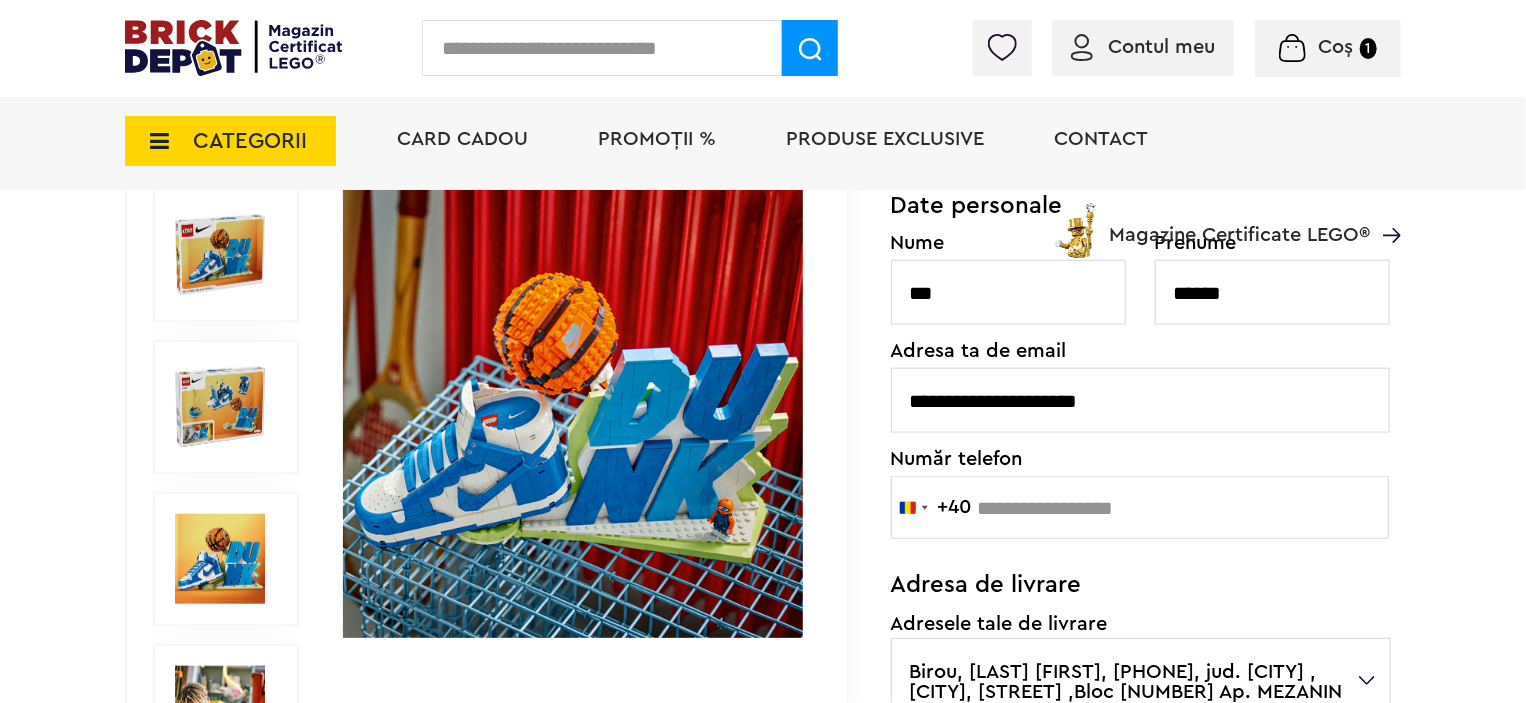 type on "*********" 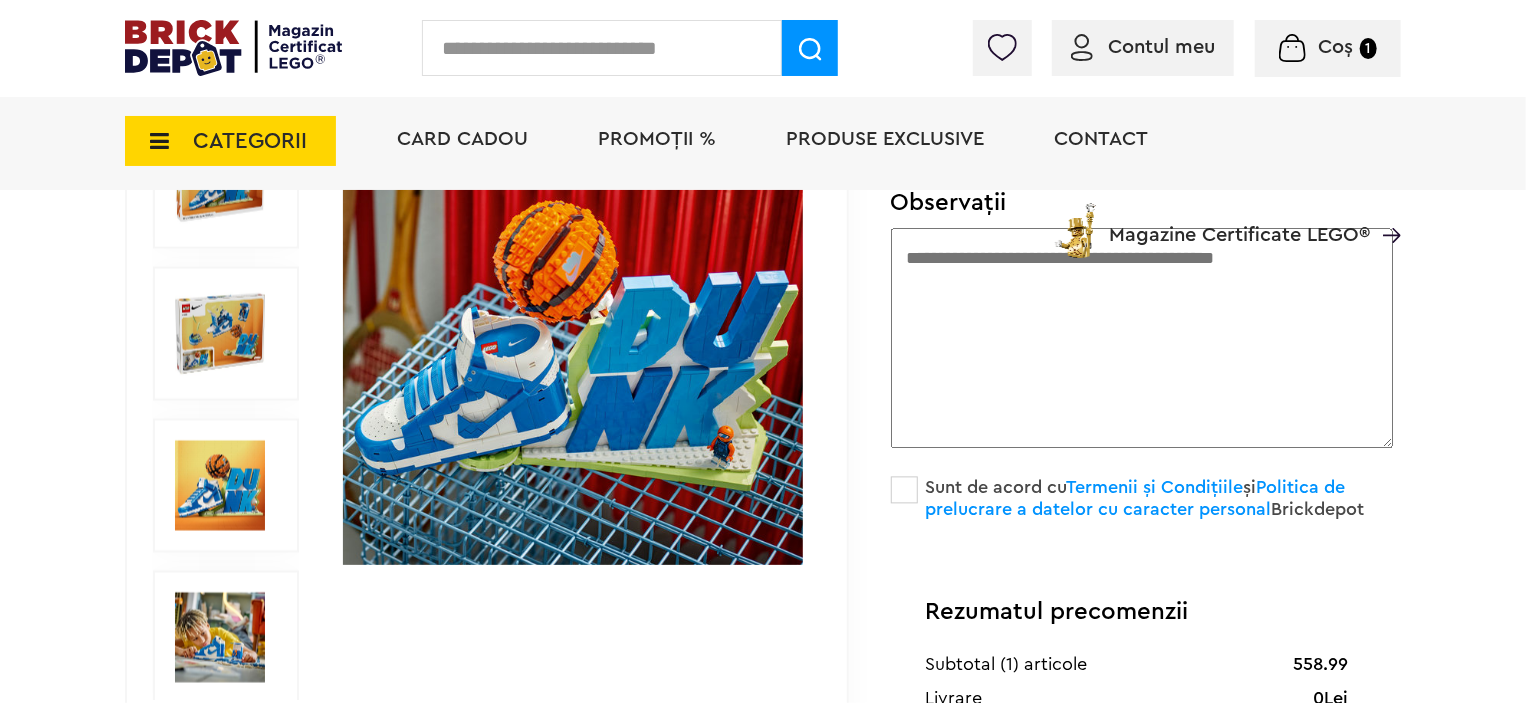 scroll, scrollTop: 2200, scrollLeft: 0, axis: vertical 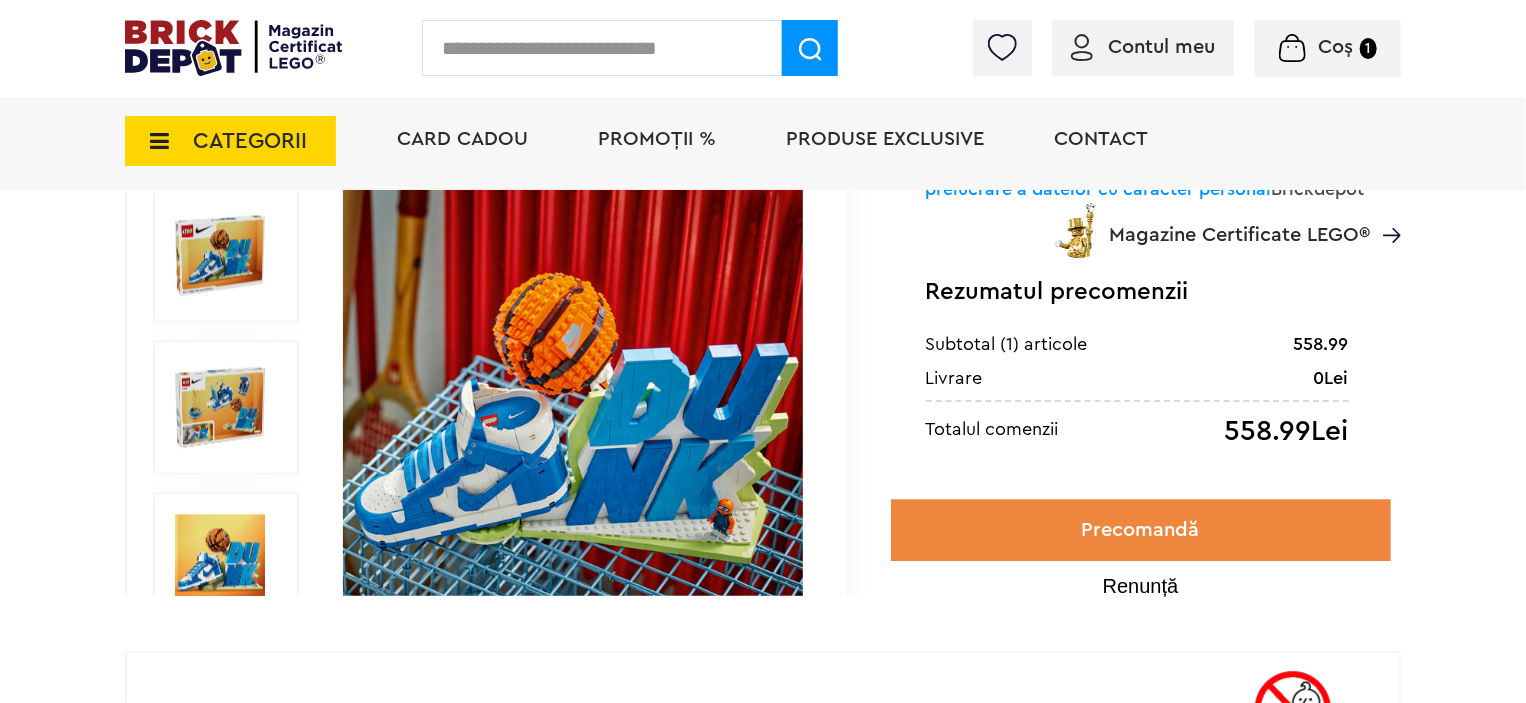click on "Precomandă" at bounding box center [1141, 530] 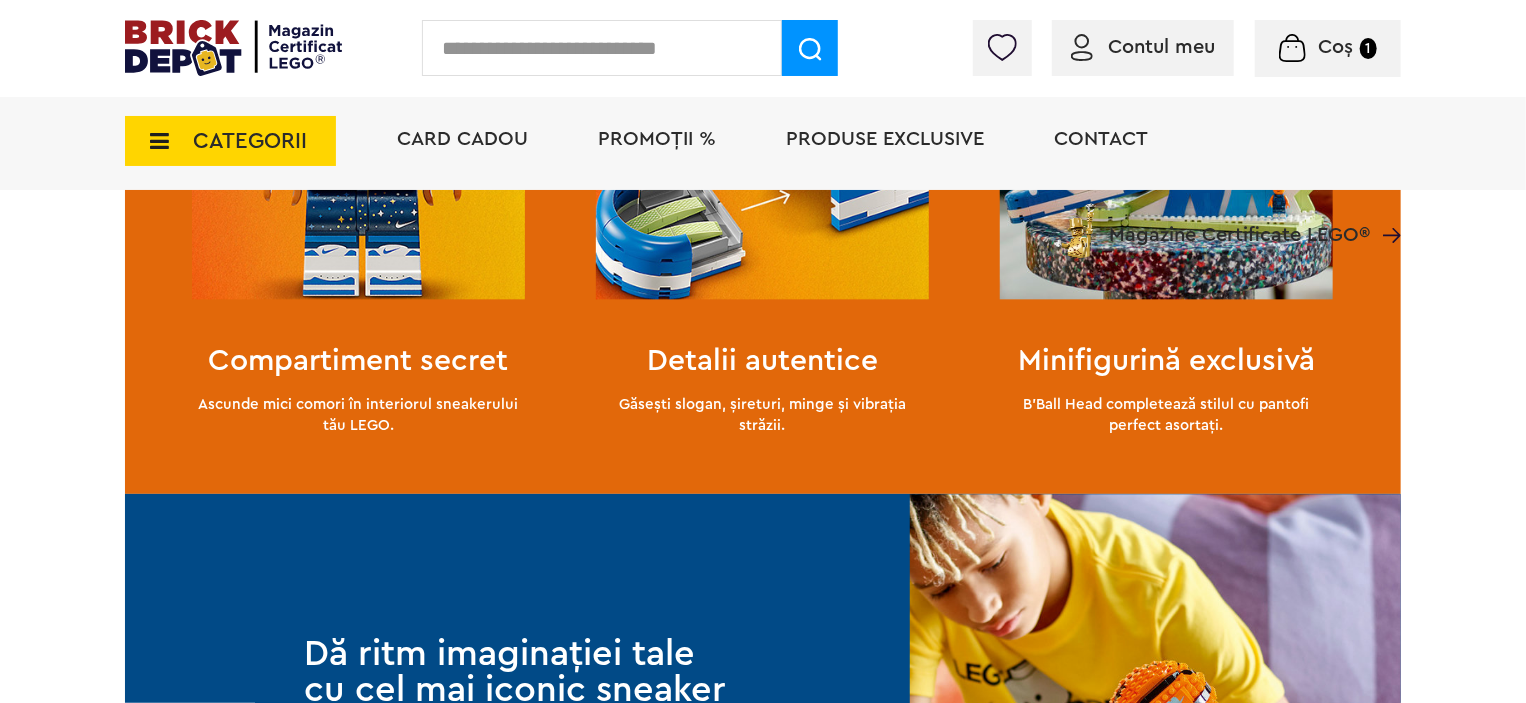 scroll, scrollTop: 342, scrollLeft: 0, axis: vertical 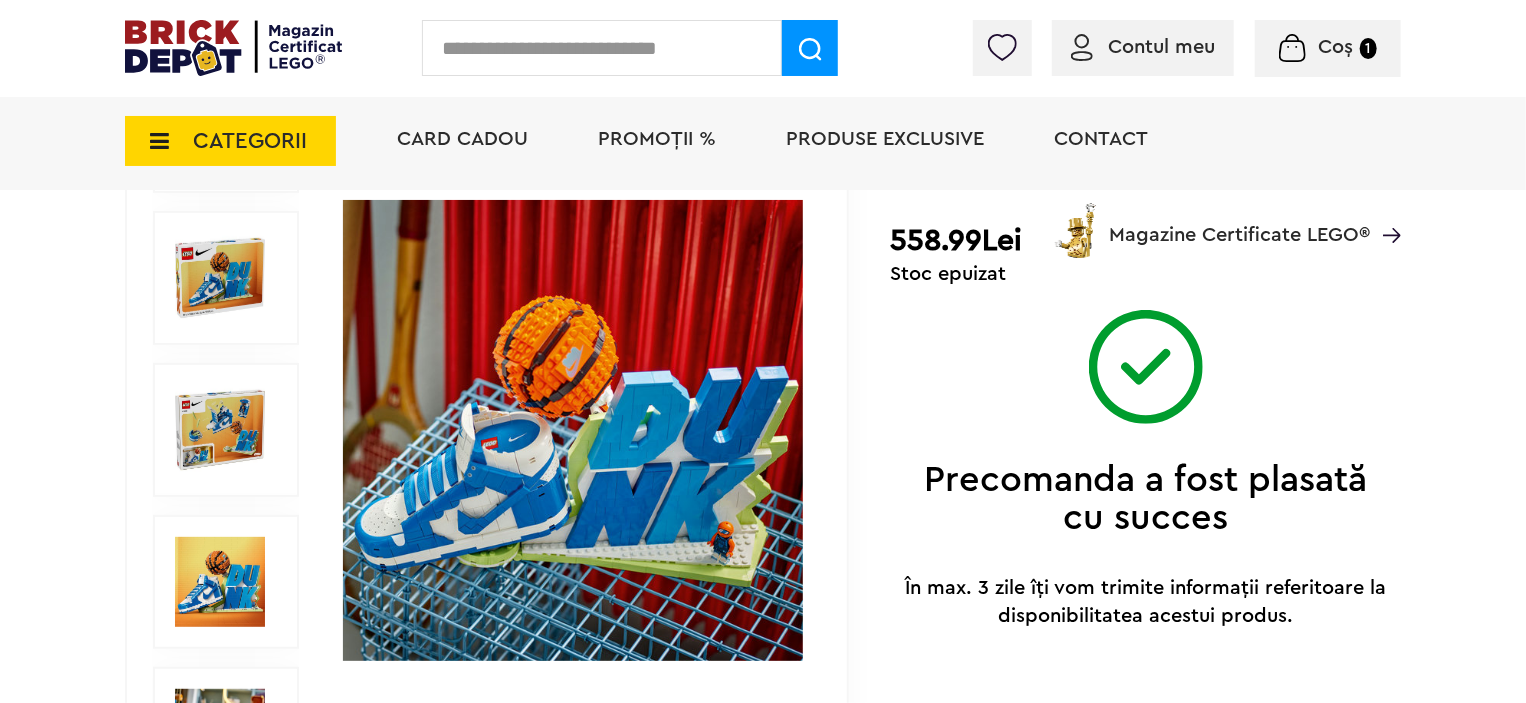click on "Coș" at bounding box center [1336, 47] 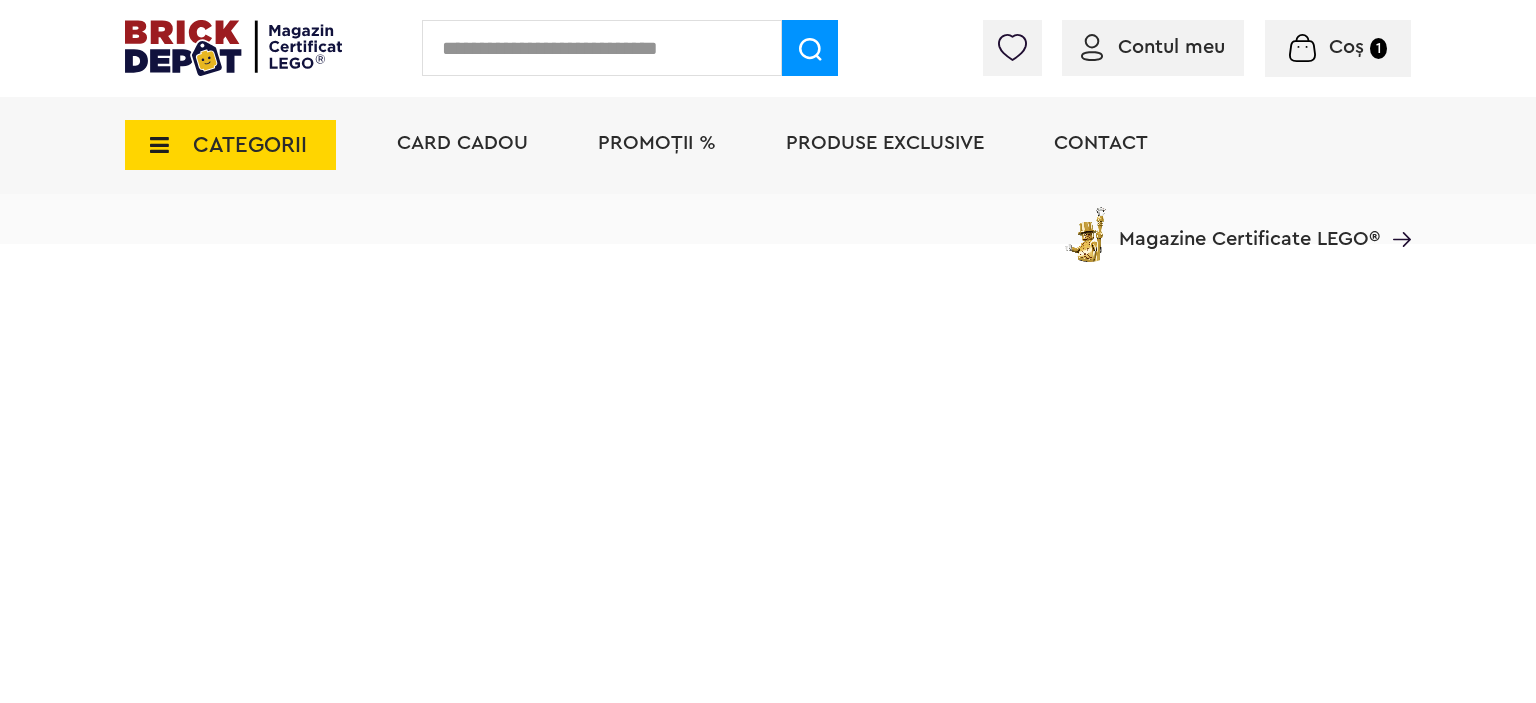 scroll, scrollTop: 0, scrollLeft: 0, axis: both 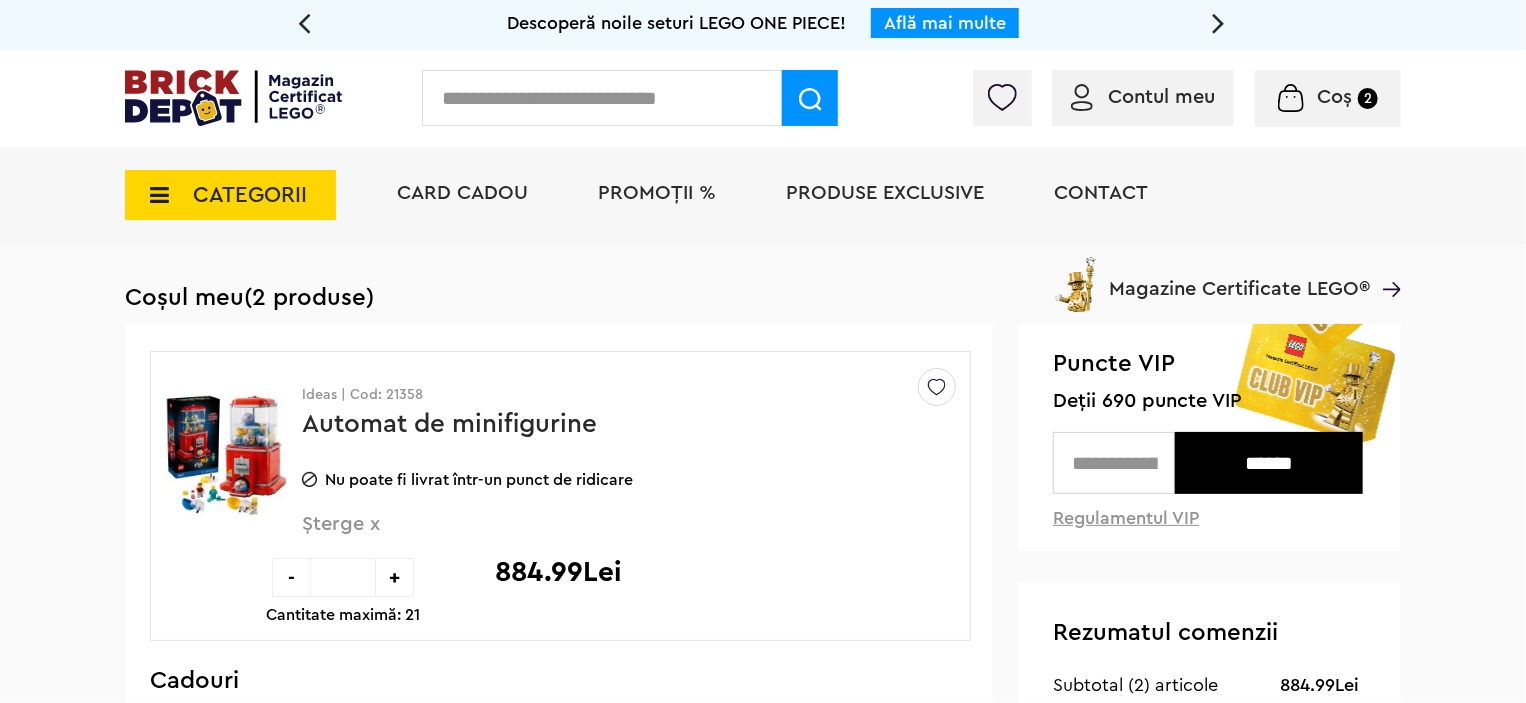 click on "******" at bounding box center [1269, 463] 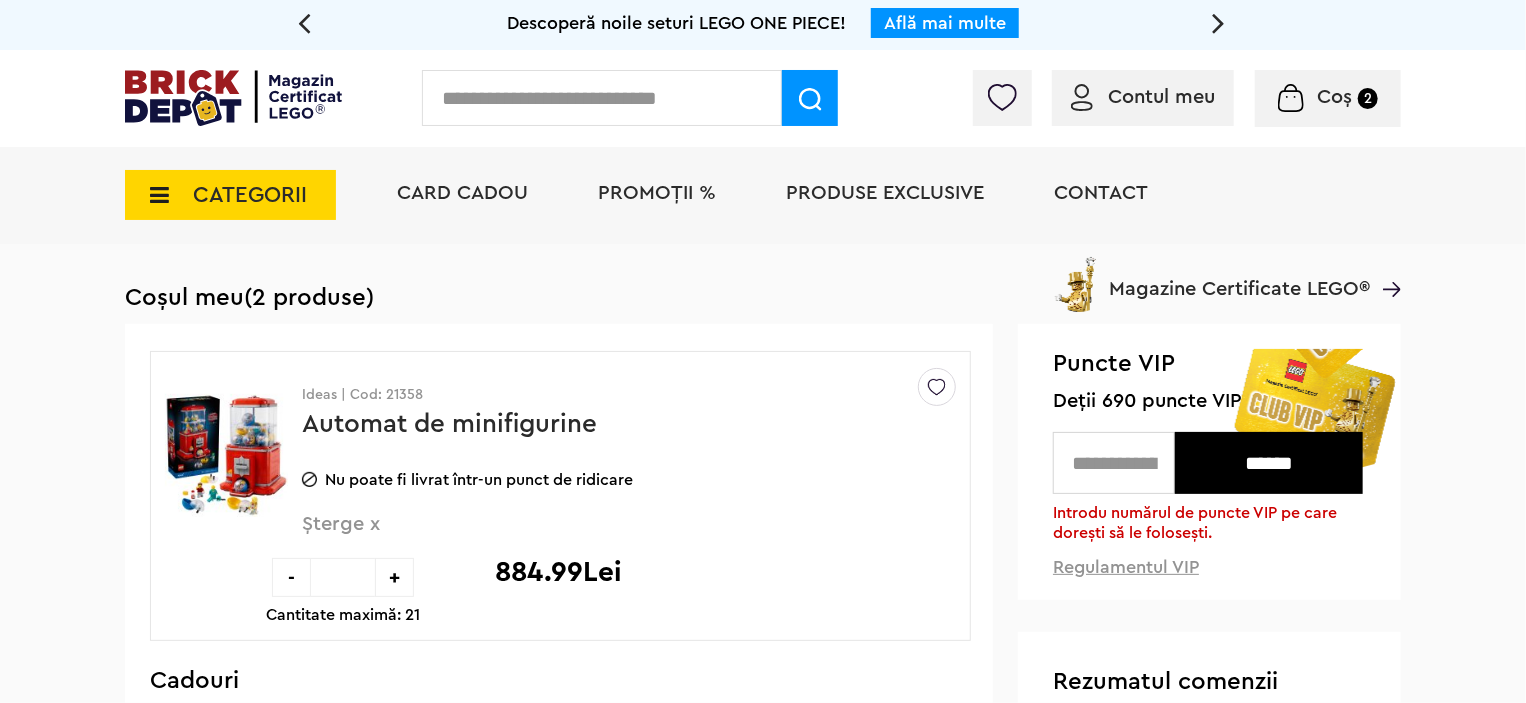 click at bounding box center [1114, 463] 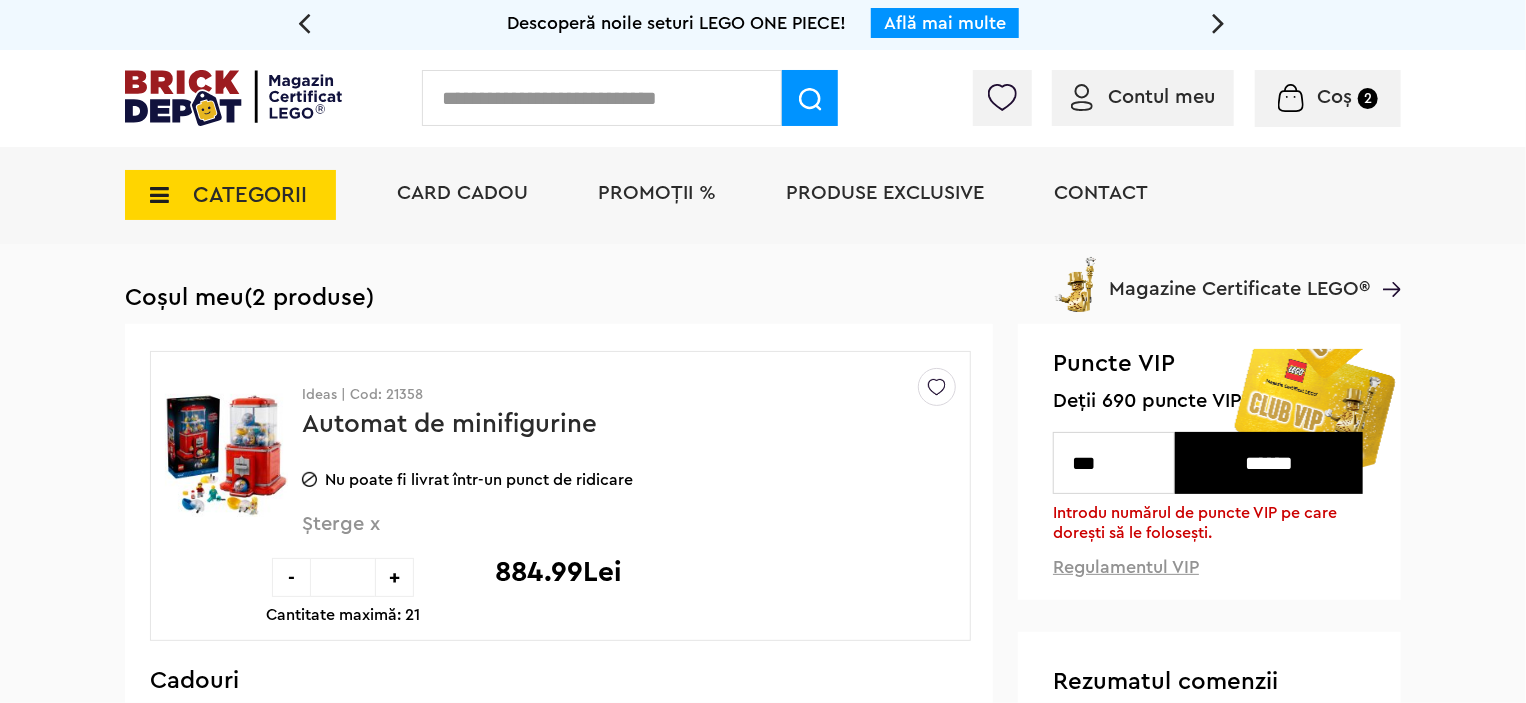 type on "***" 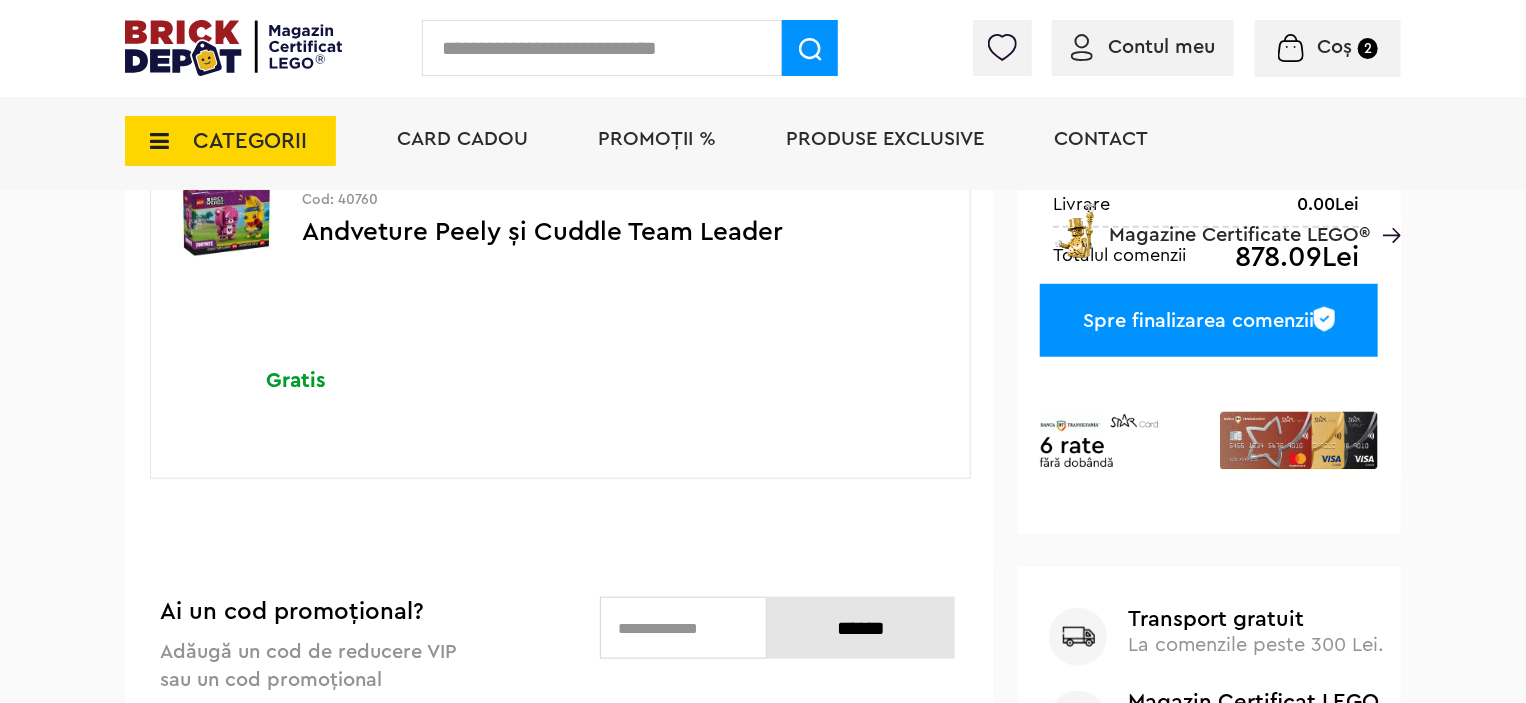scroll, scrollTop: 500, scrollLeft: 0, axis: vertical 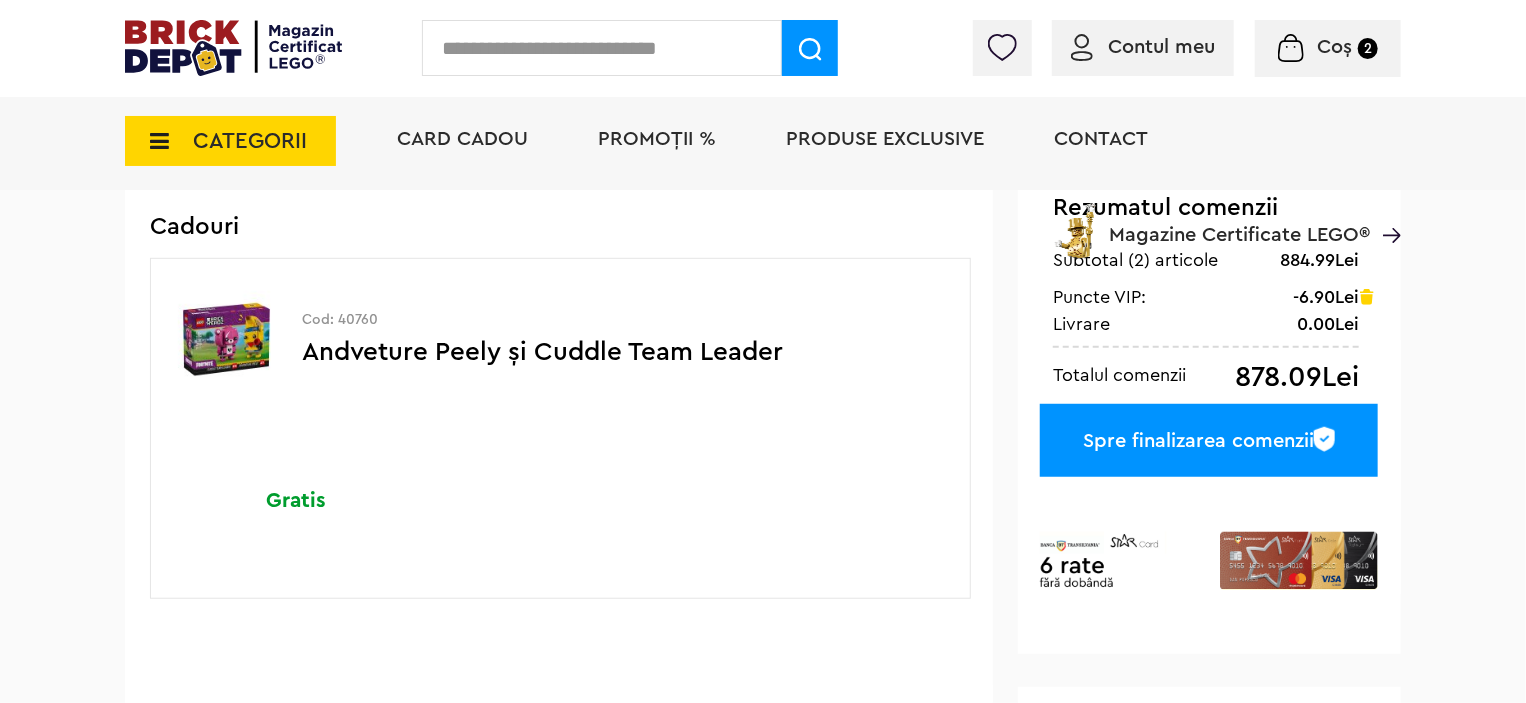 click on "Spre finalizarea comenzii" at bounding box center (1209, 440) 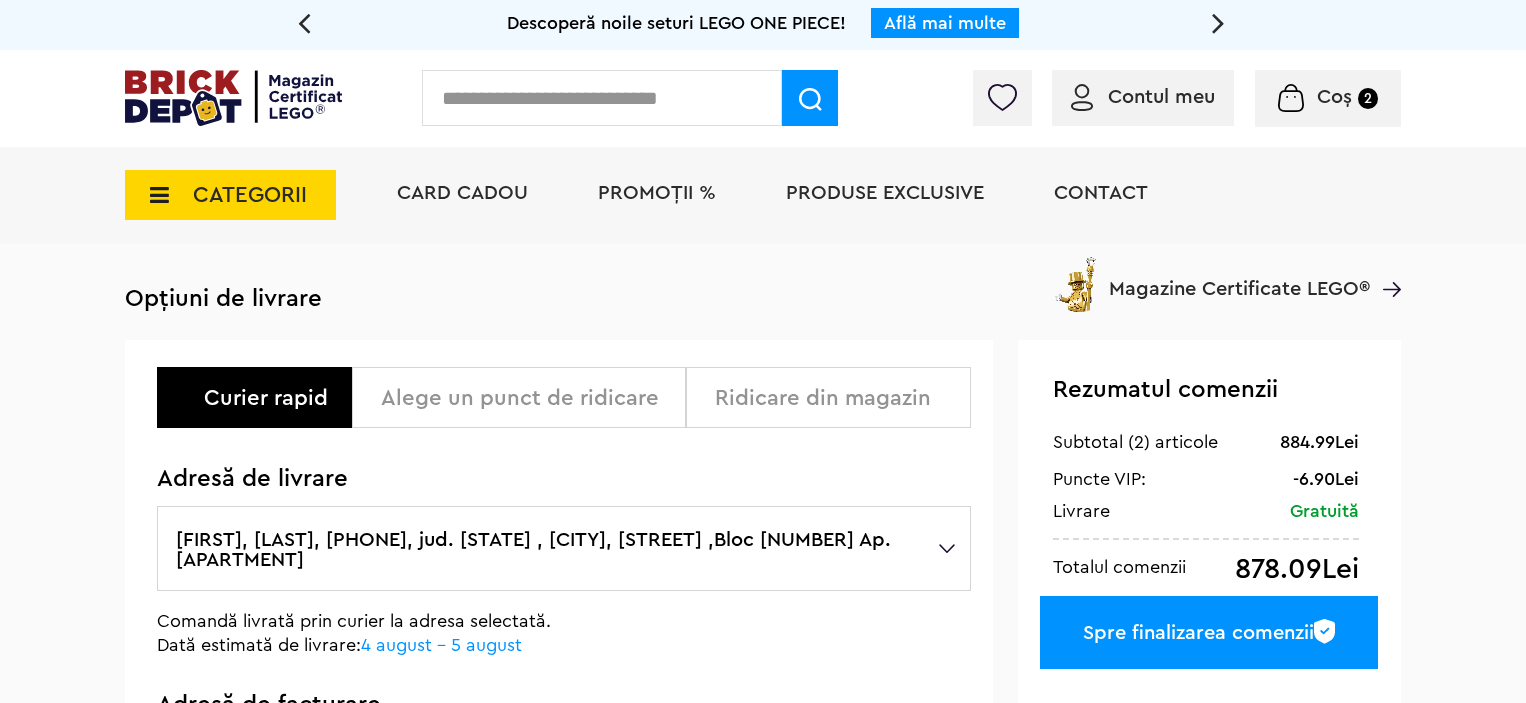 scroll, scrollTop: 0, scrollLeft: 0, axis: both 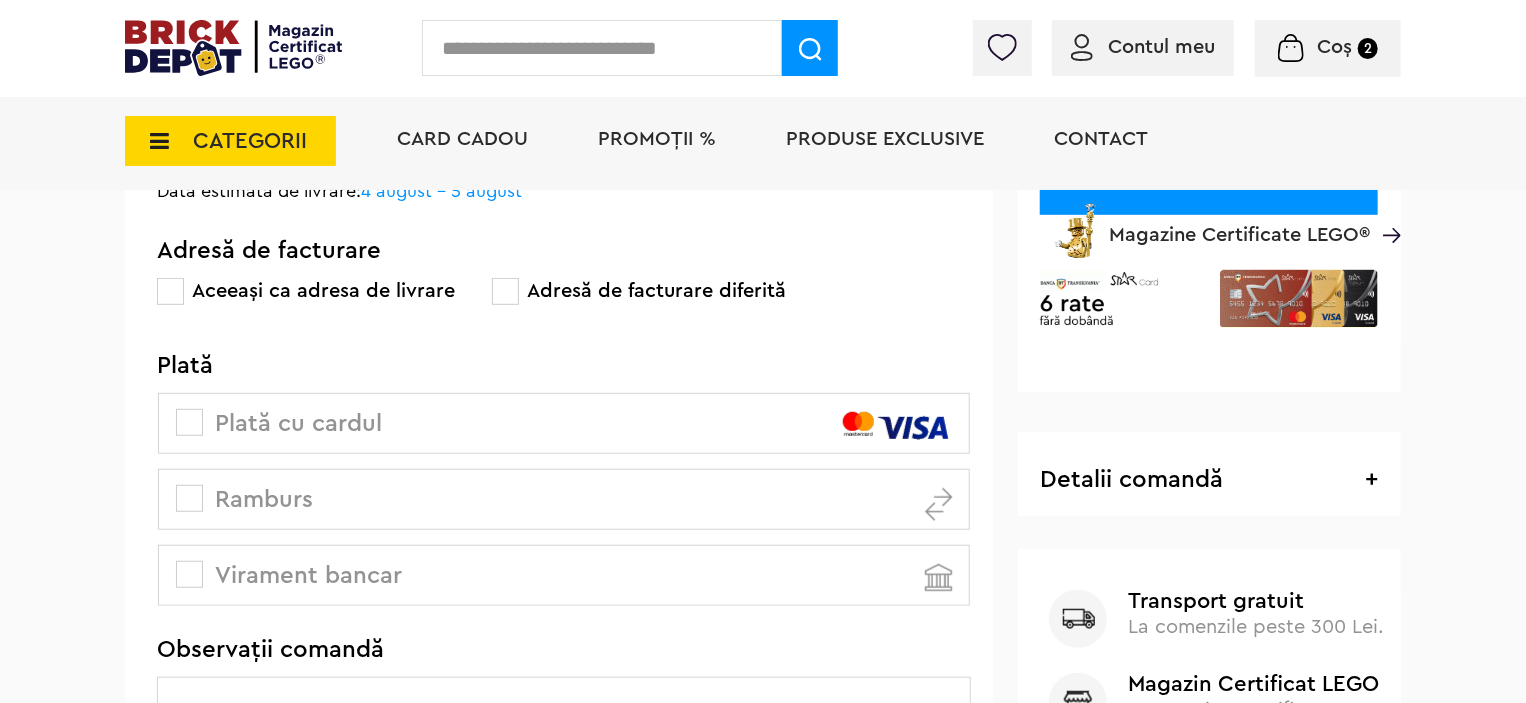 click at bounding box center [189, 498] 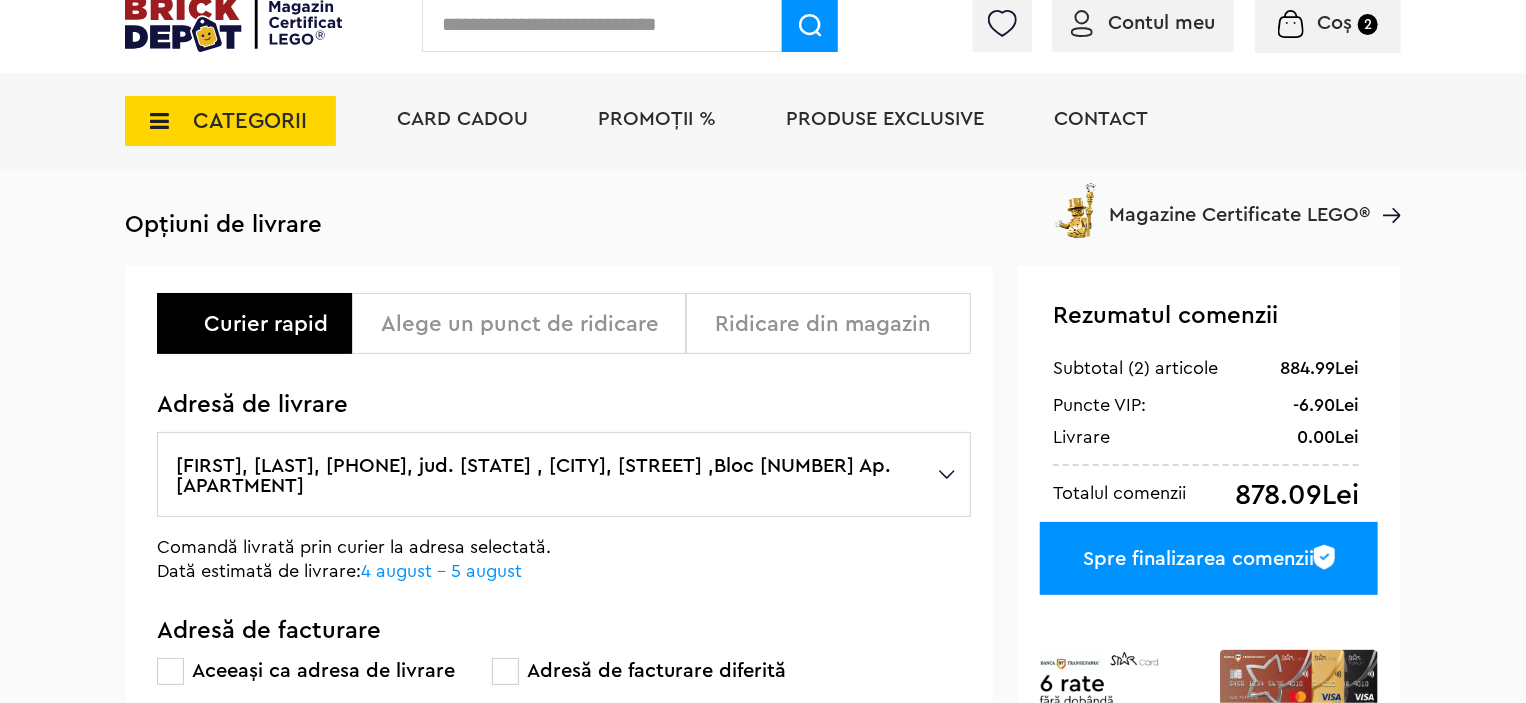 scroll, scrollTop: 300, scrollLeft: 0, axis: vertical 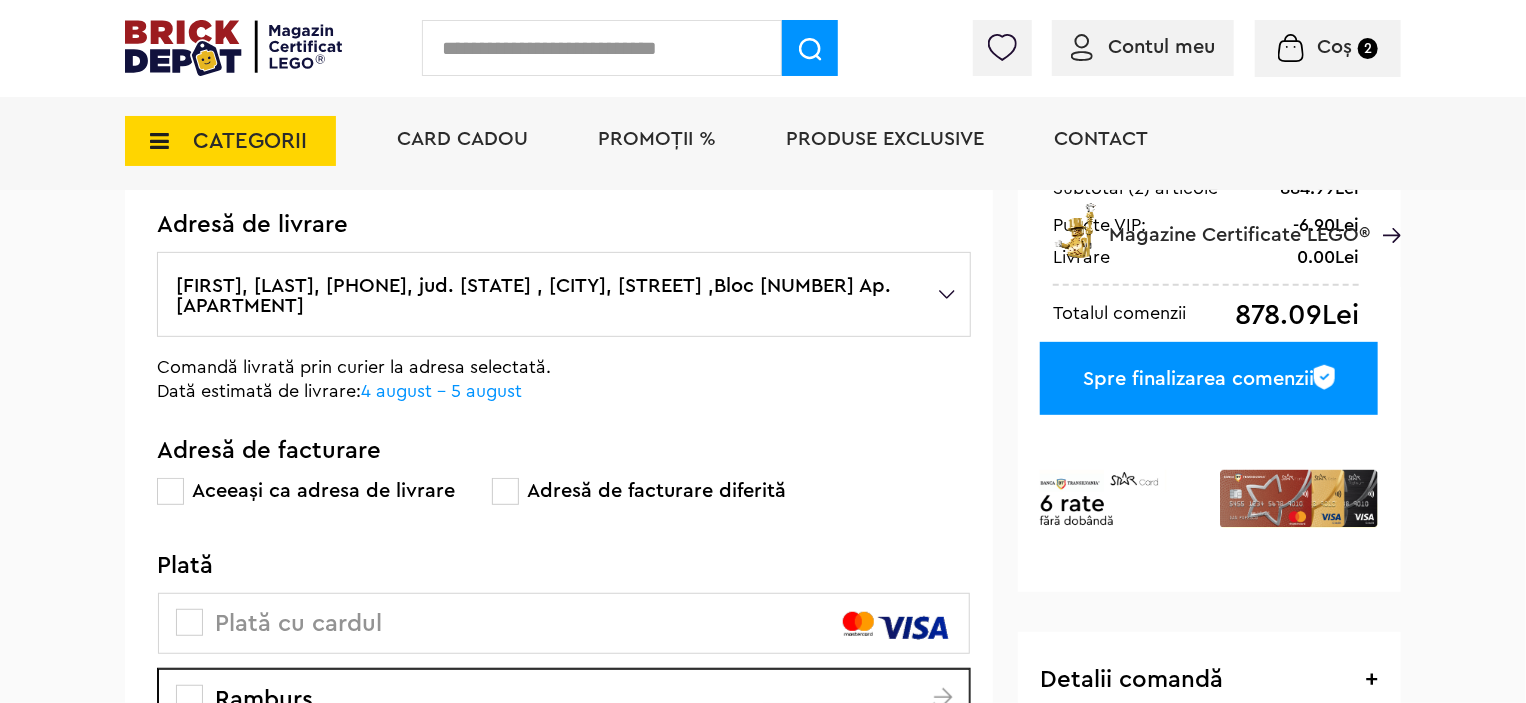 click on "Coș" at bounding box center (1334, 47) 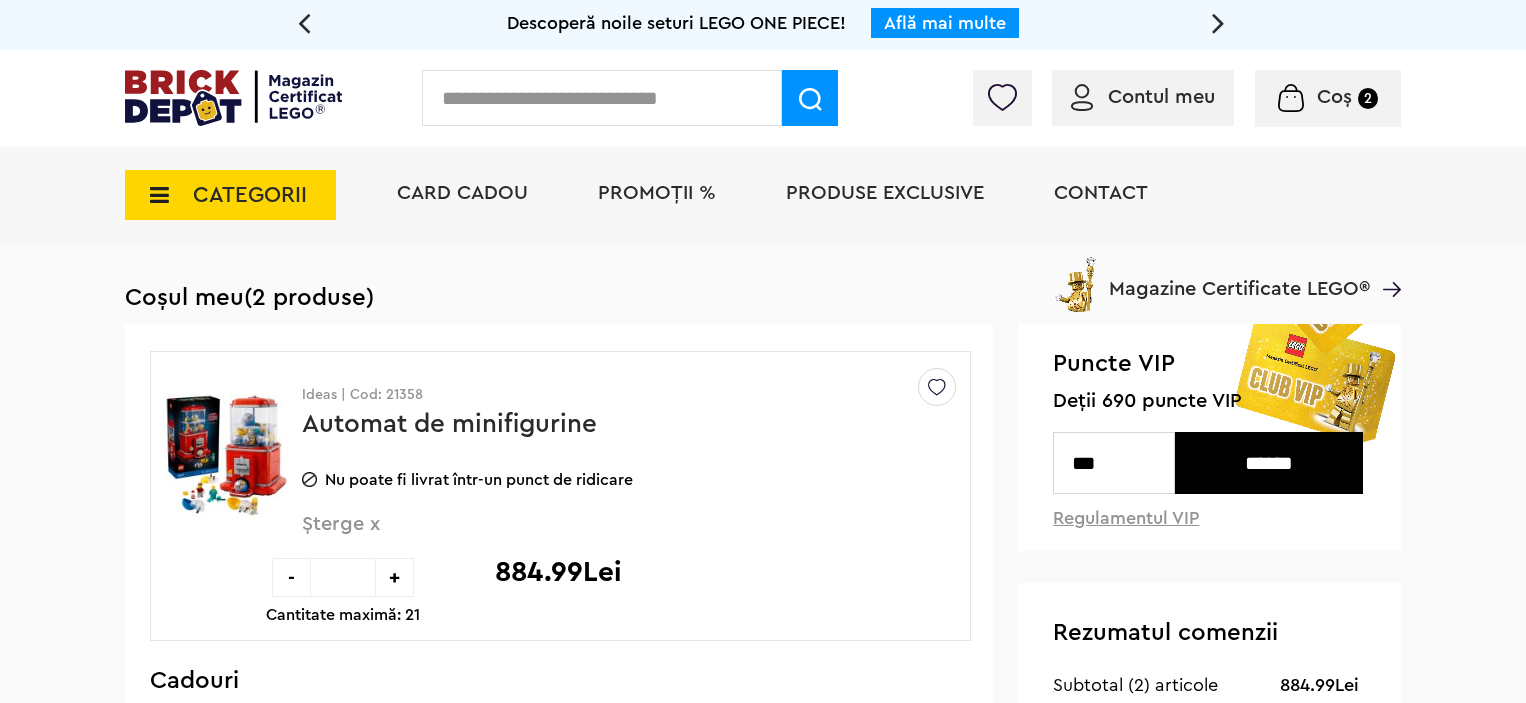 scroll, scrollTop: 0, scrollLeft: 0, axis: both 